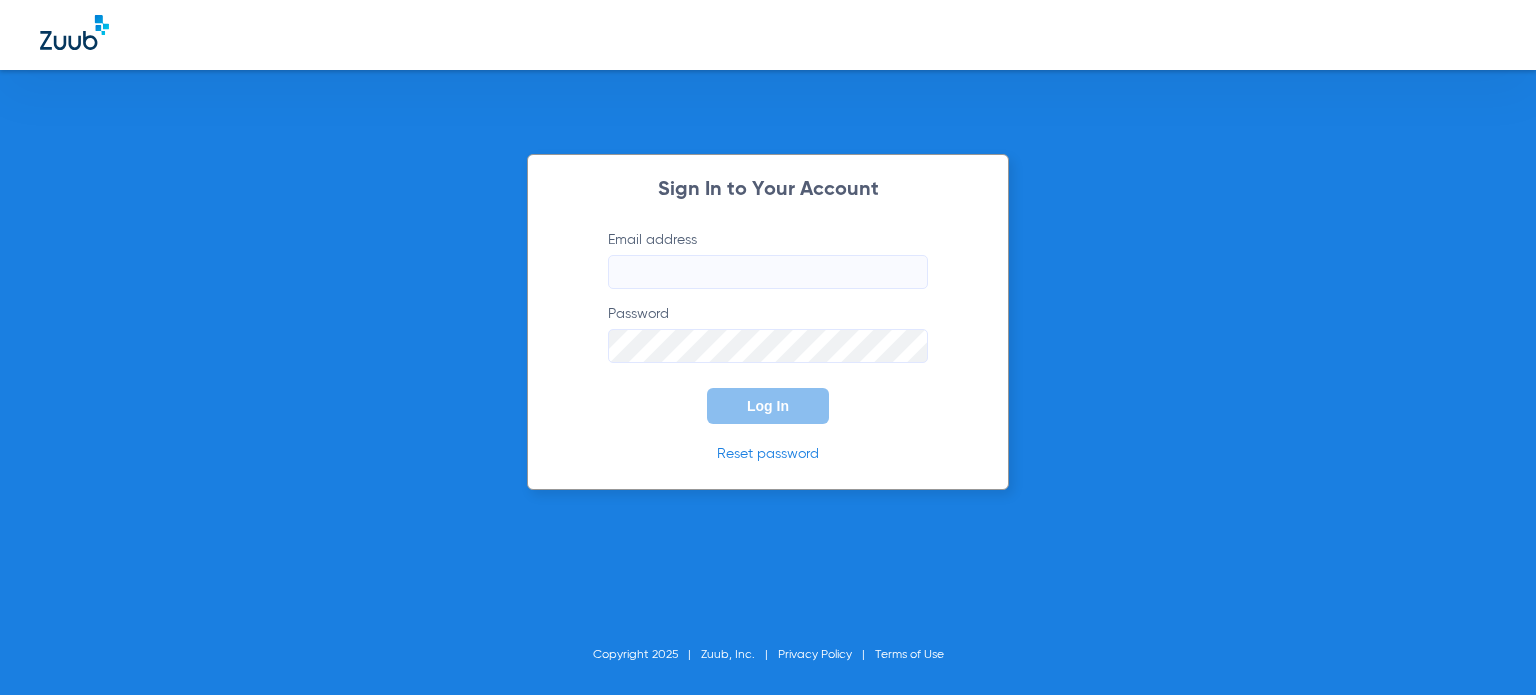 scroll, scrollTop: 0, scrollLeft: 0, axis: both 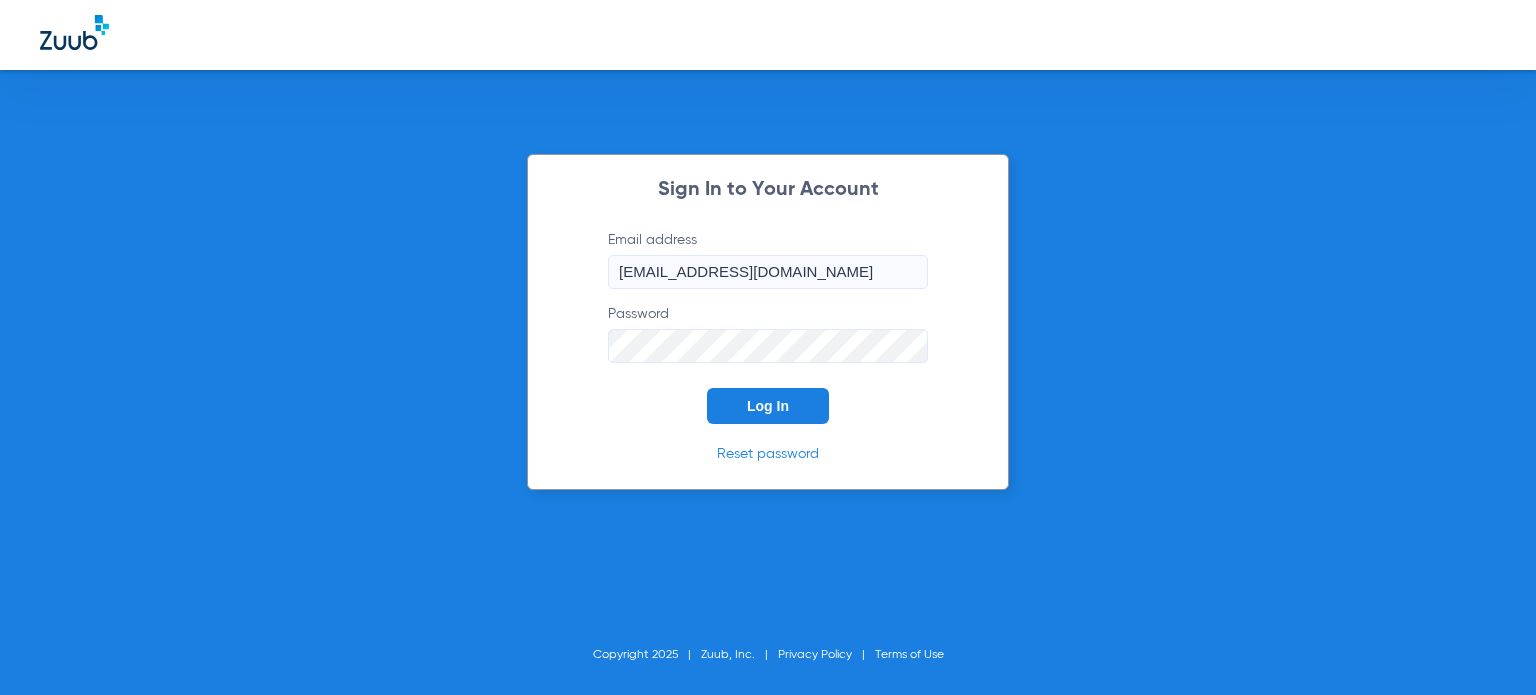 click on "Log In" 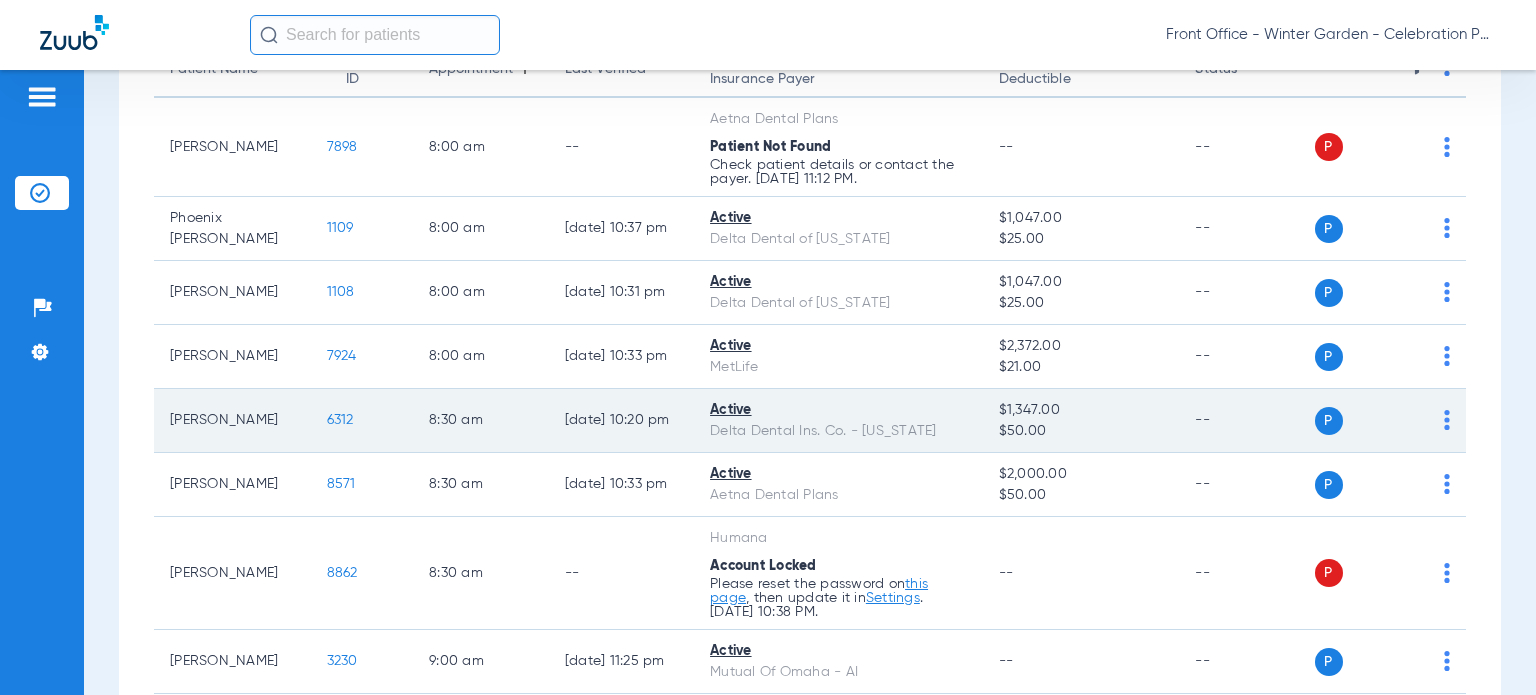 scroll, scrollTop: 200, scrollLeft: 0, axis: vertical 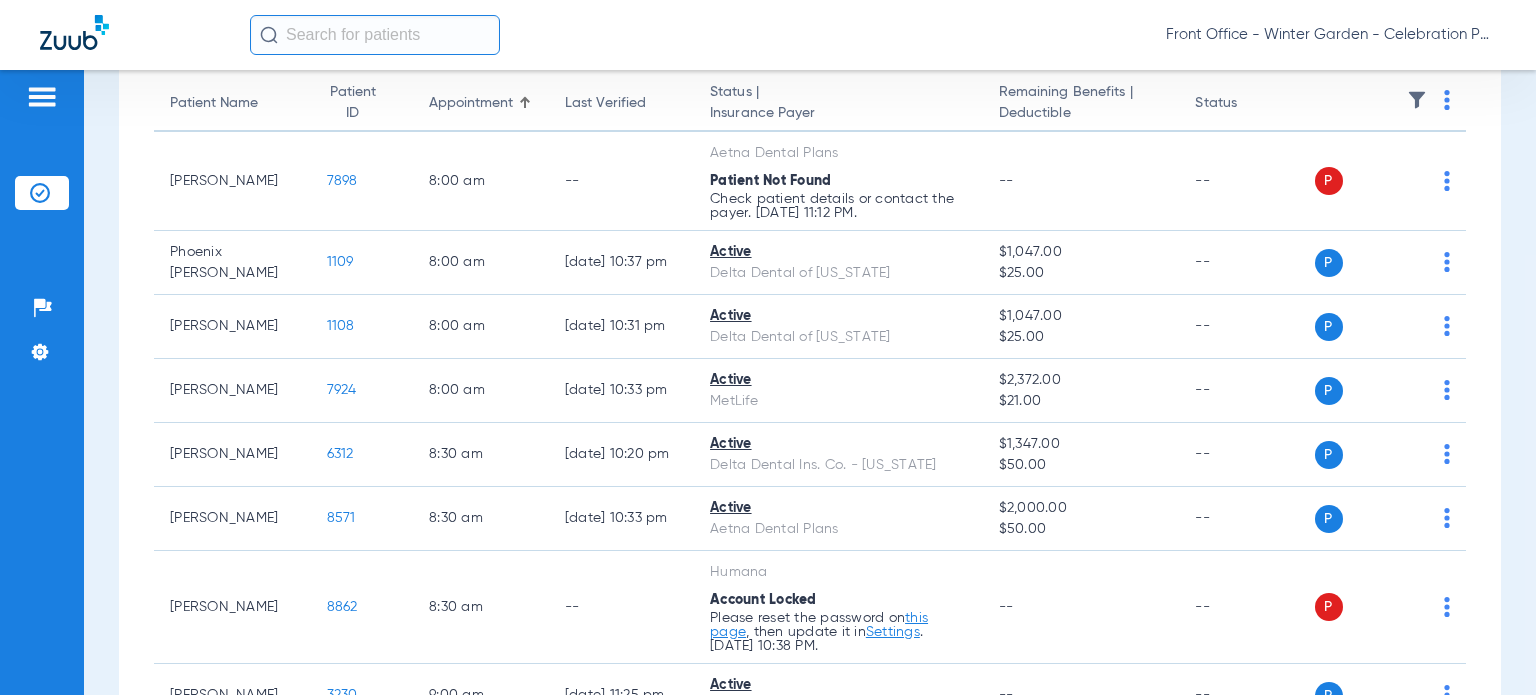 click on "Front Office - Winter Garden - Celebration Pediatric Dentistry" 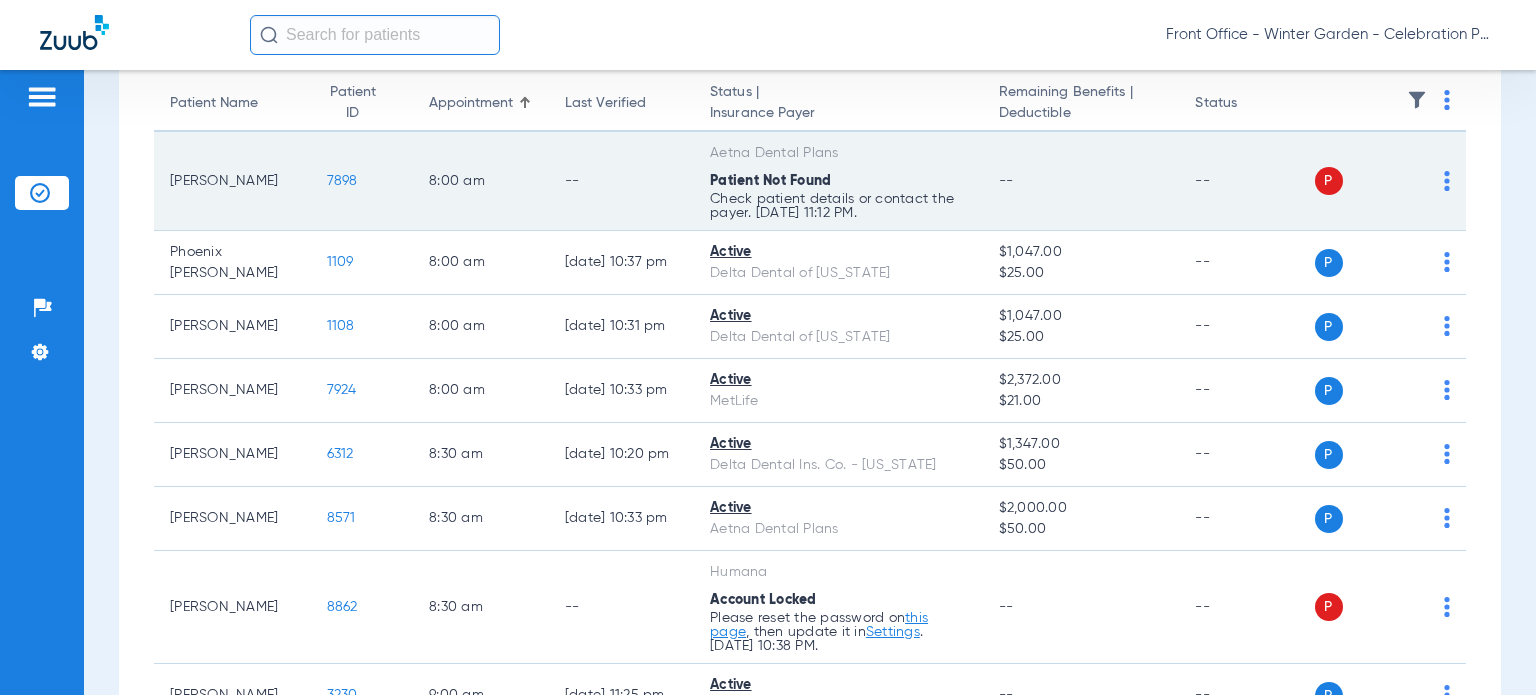 click on "7898" 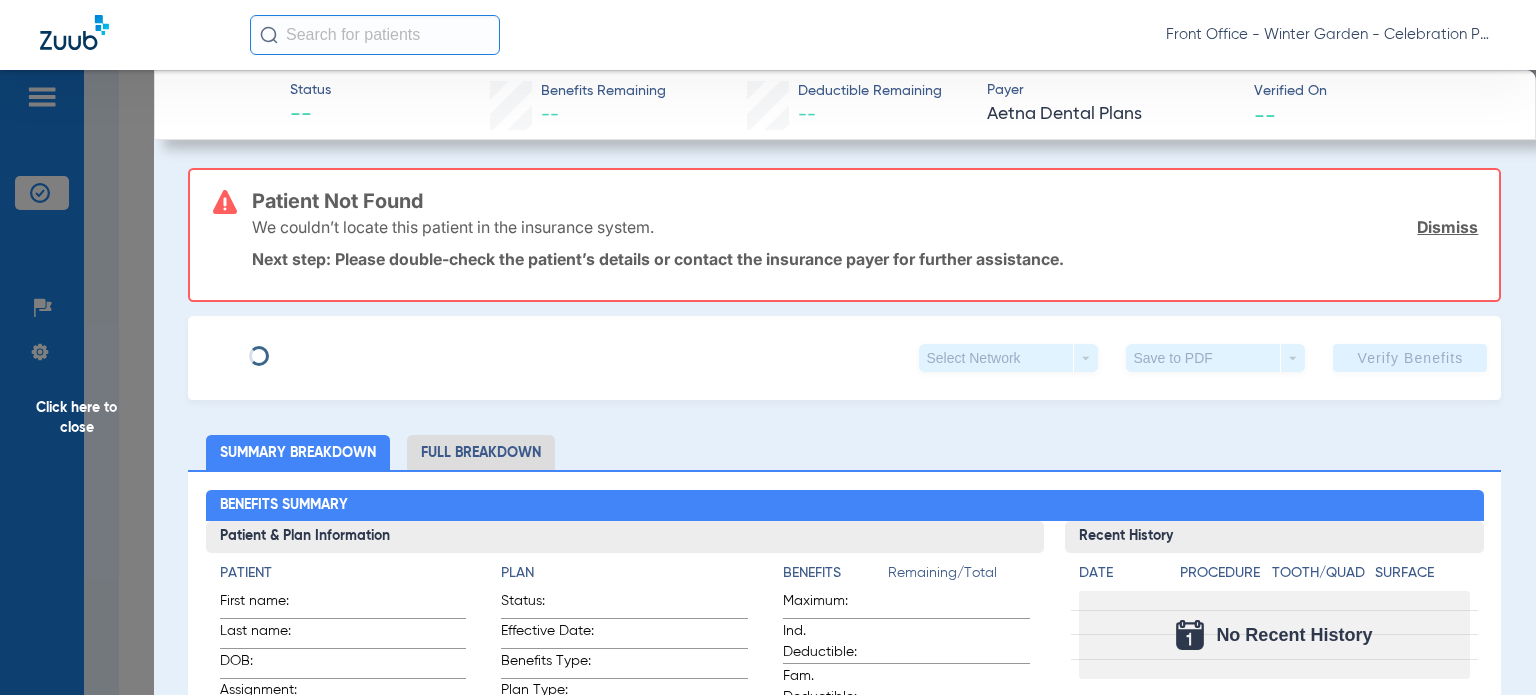 type on "James" 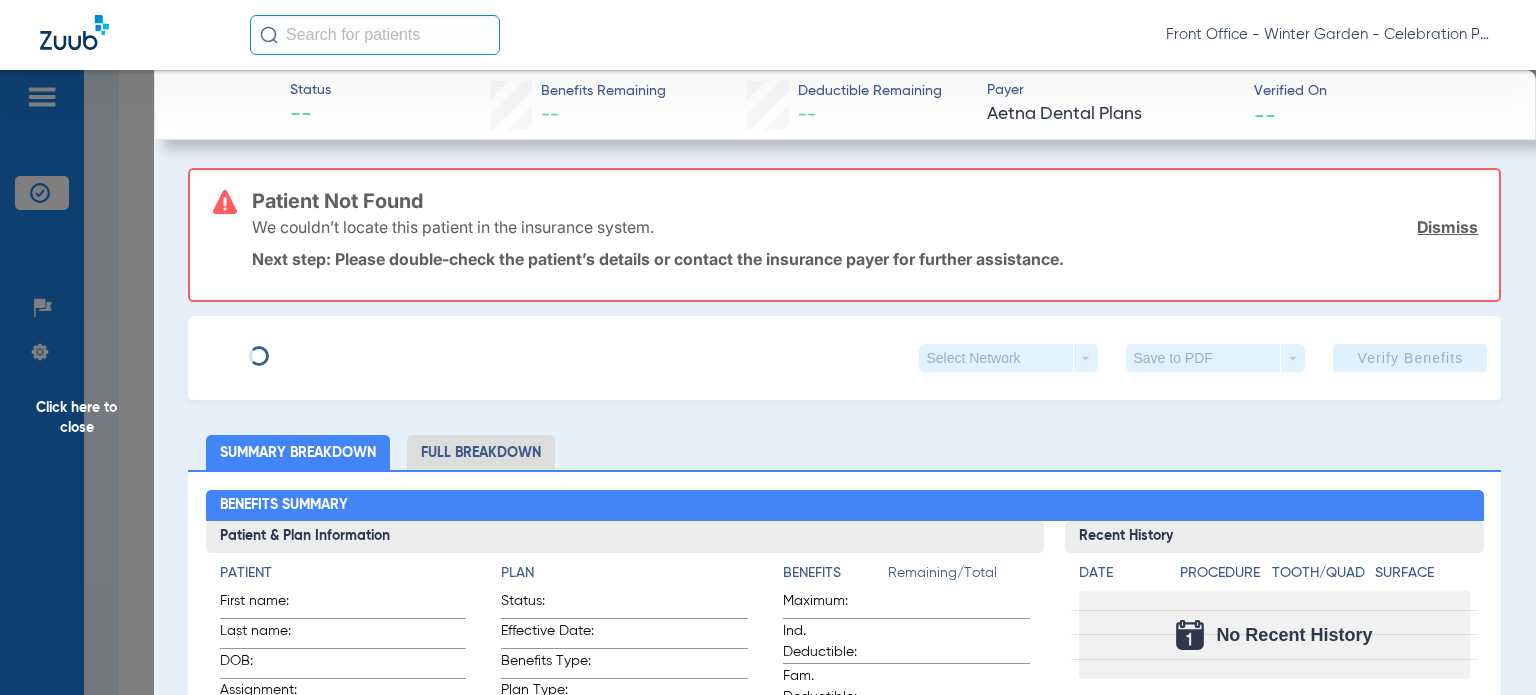 type on "Ball" 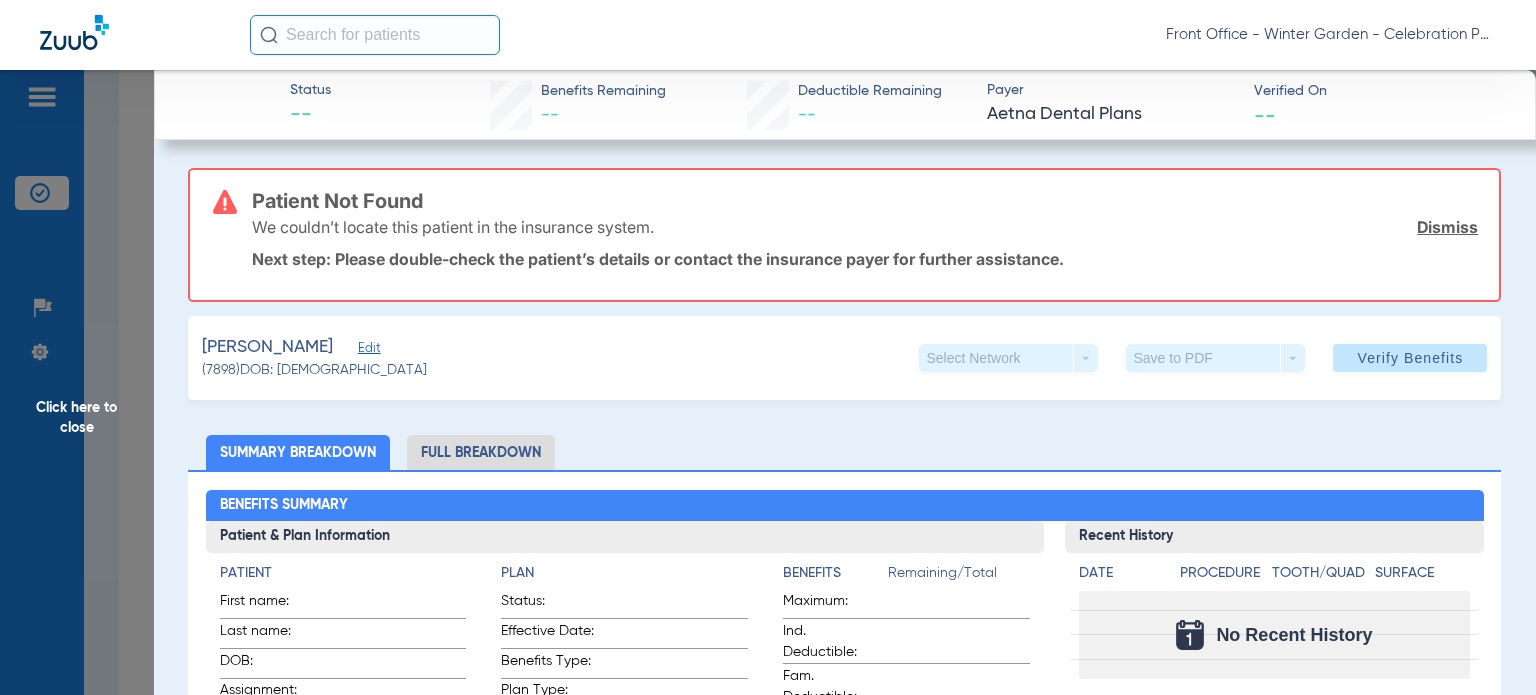 click on "Edit" 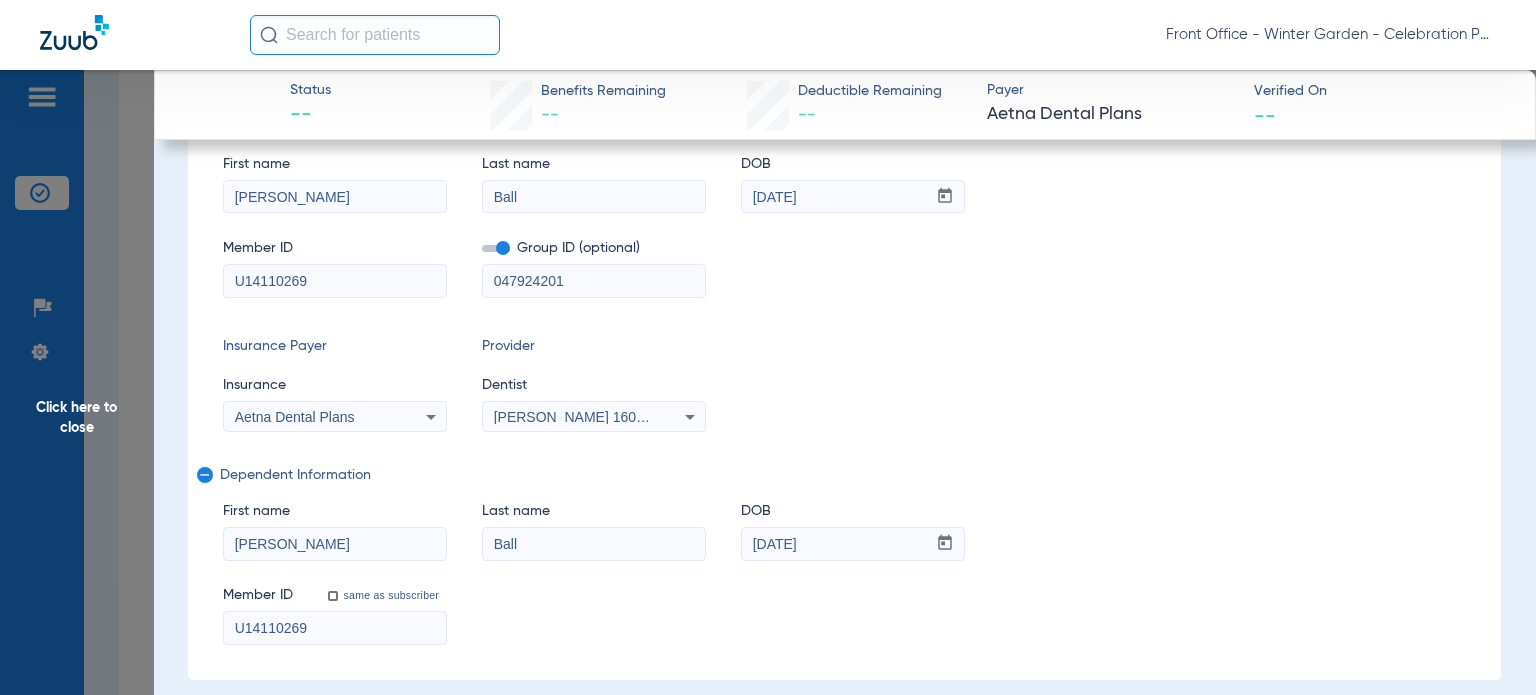 scroll, scrollTop: 300, scrollLeft: 0, axis: vertical 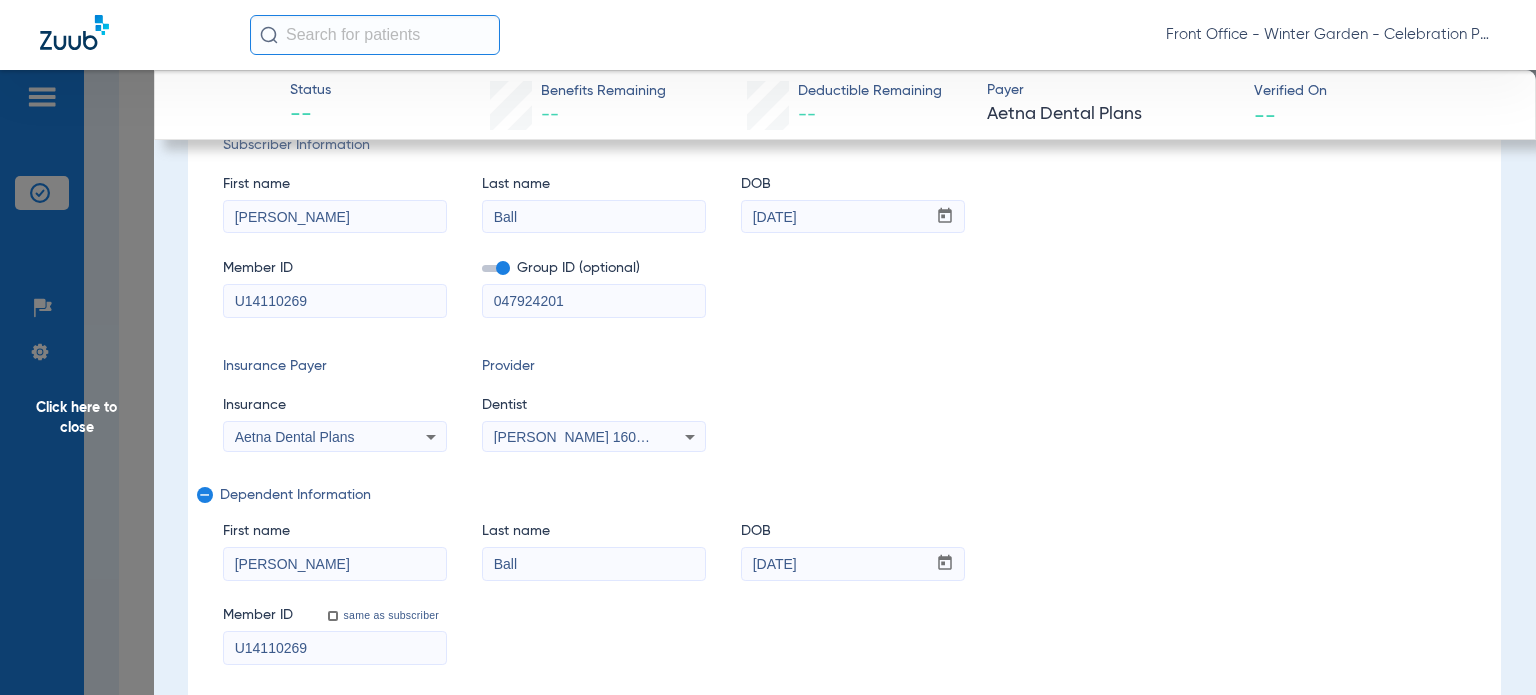 drag, startPoint x: 340, startPoint y: 303, endPoint x: 127, endPoint y: 304, distance: 213.00235 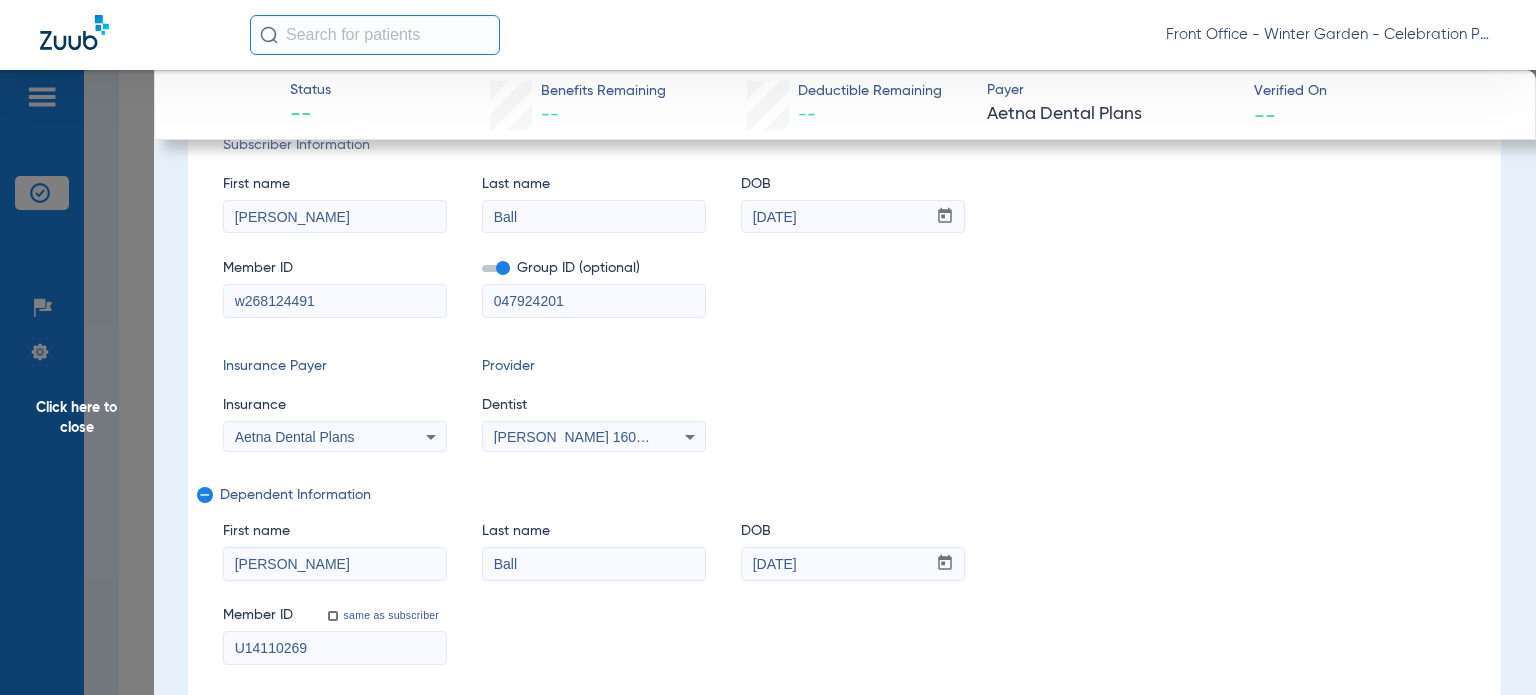 drag, startPoint x: 346, startPoint y: 305, endPoint x: 216, endPoint y: 305, distance: 130 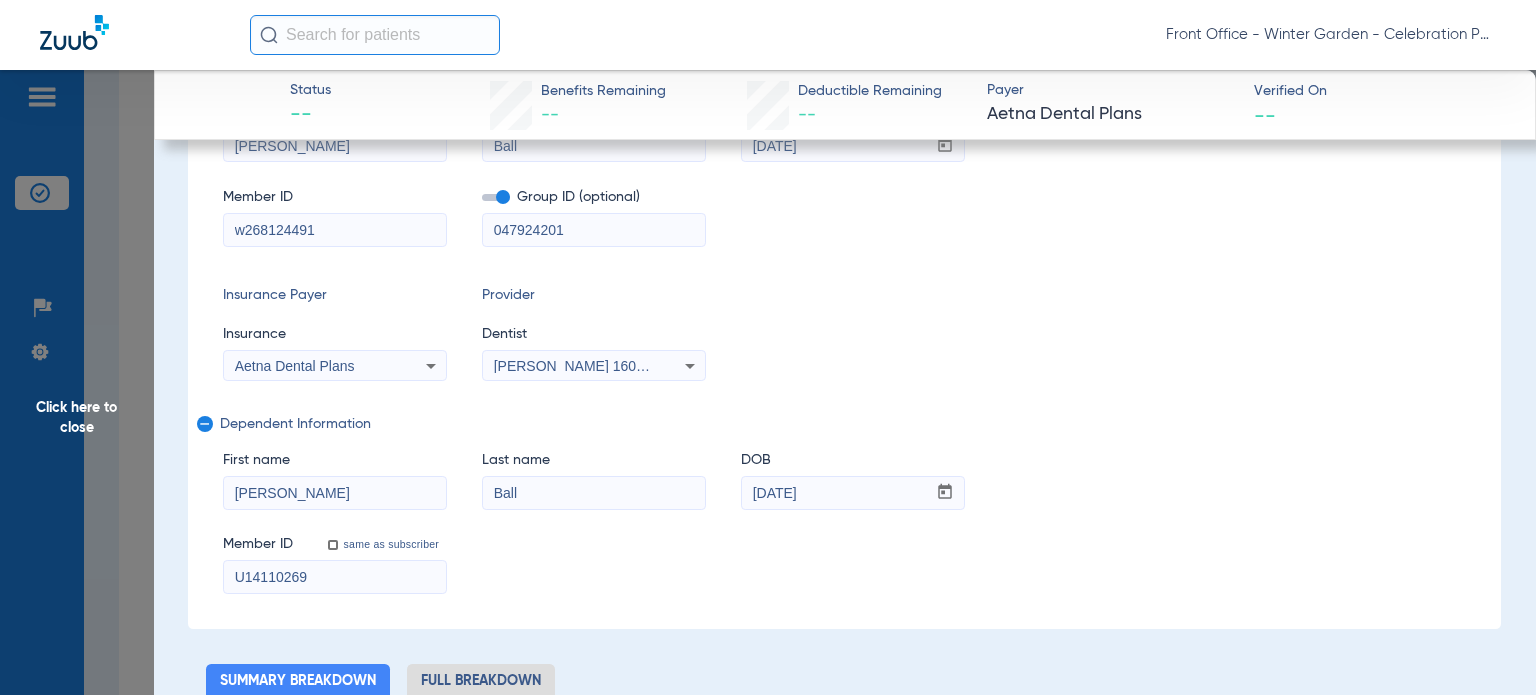 scroll, scrollTop: 400, scrollLeft: 0, axis: vertical 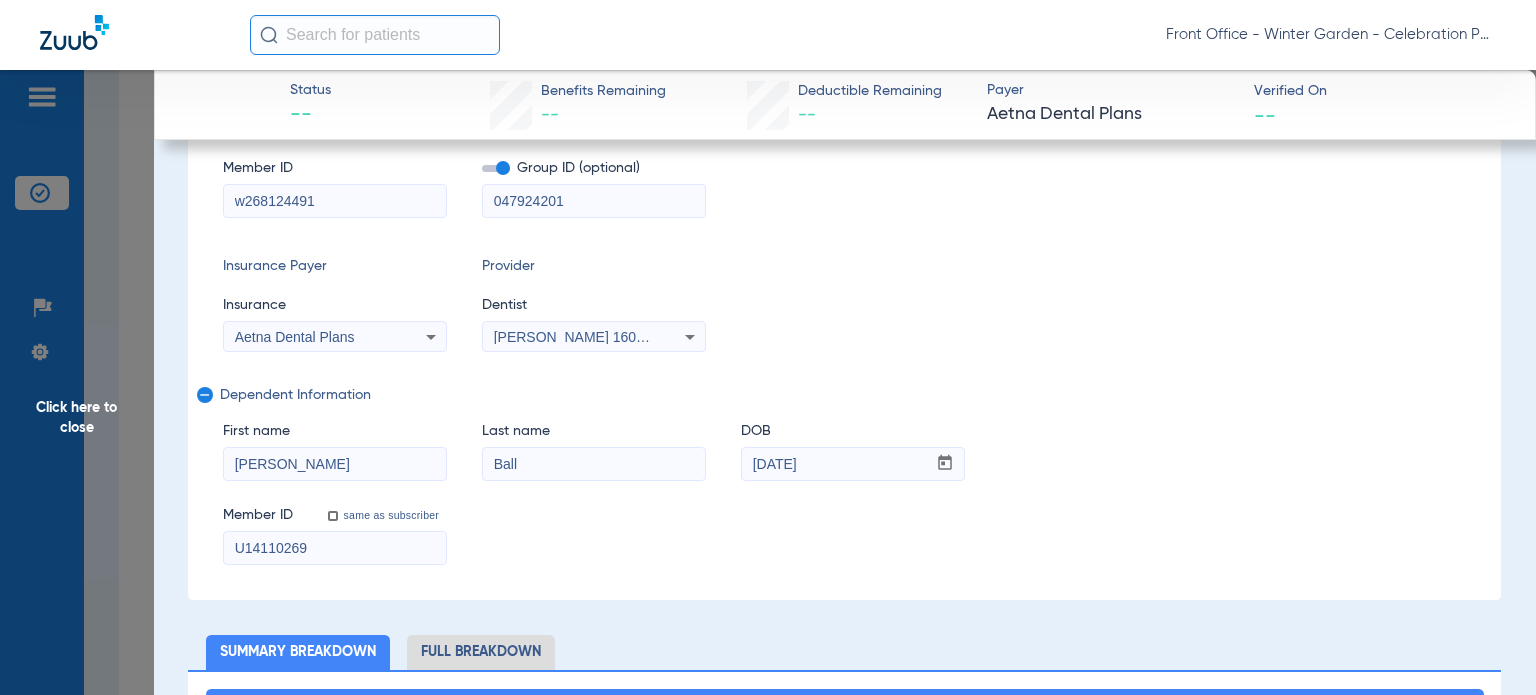 type on "w268124491" 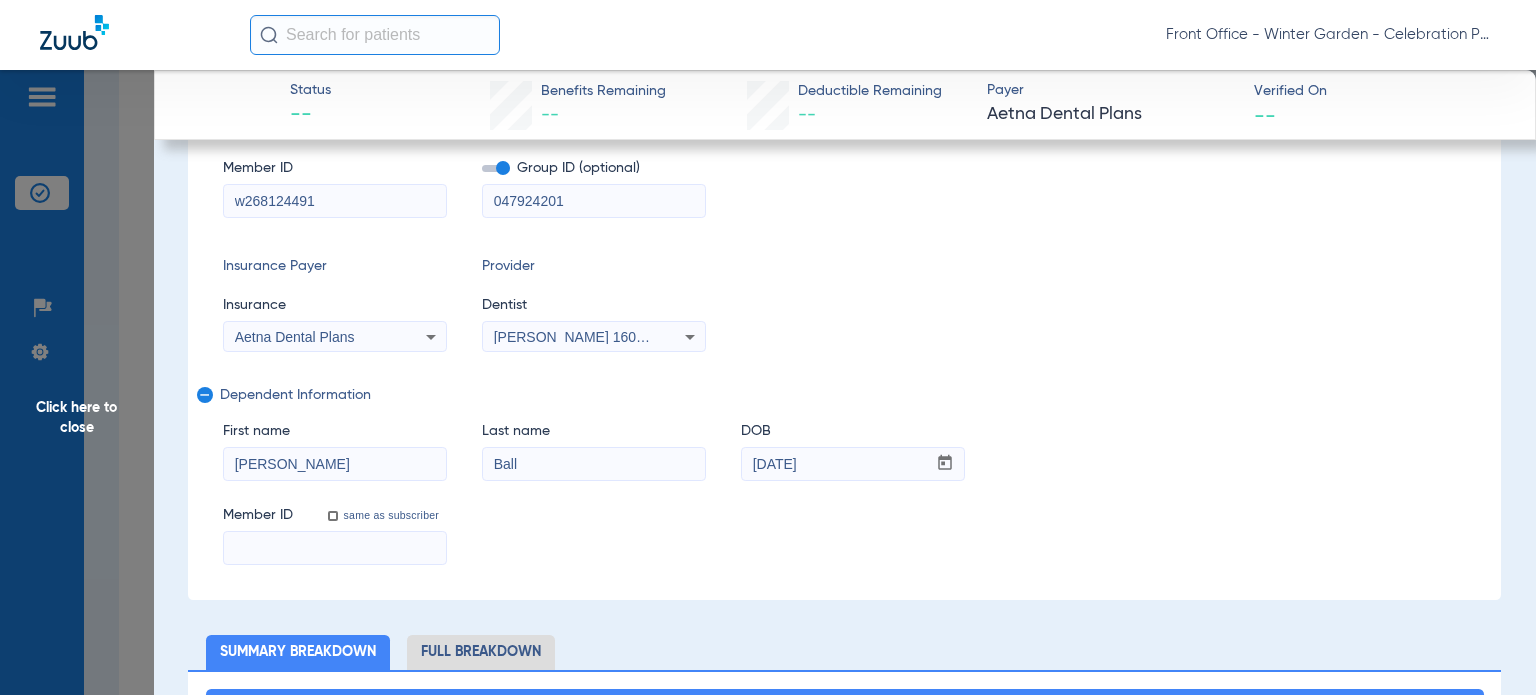 paste on "w268124491" 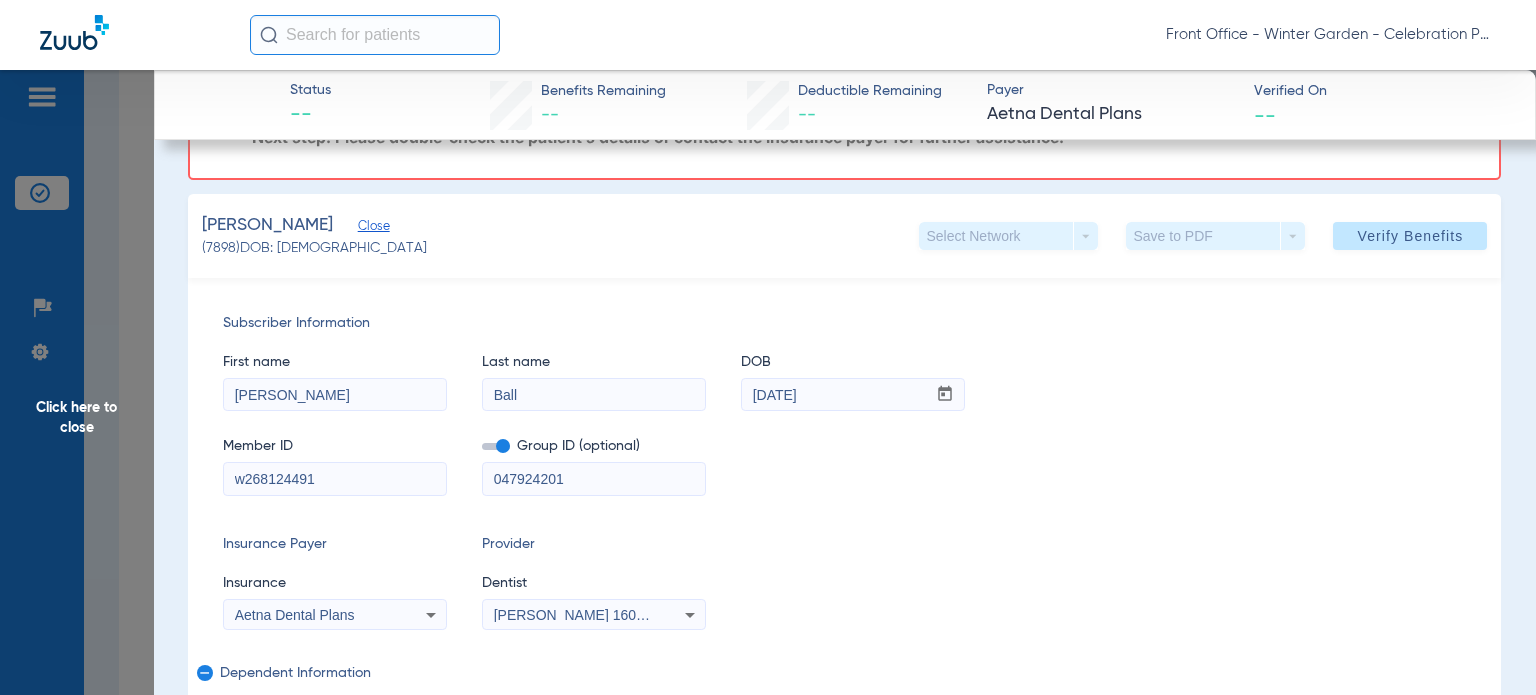 scroll, scrollTop: 0, scrollLeft: 0, axis: both 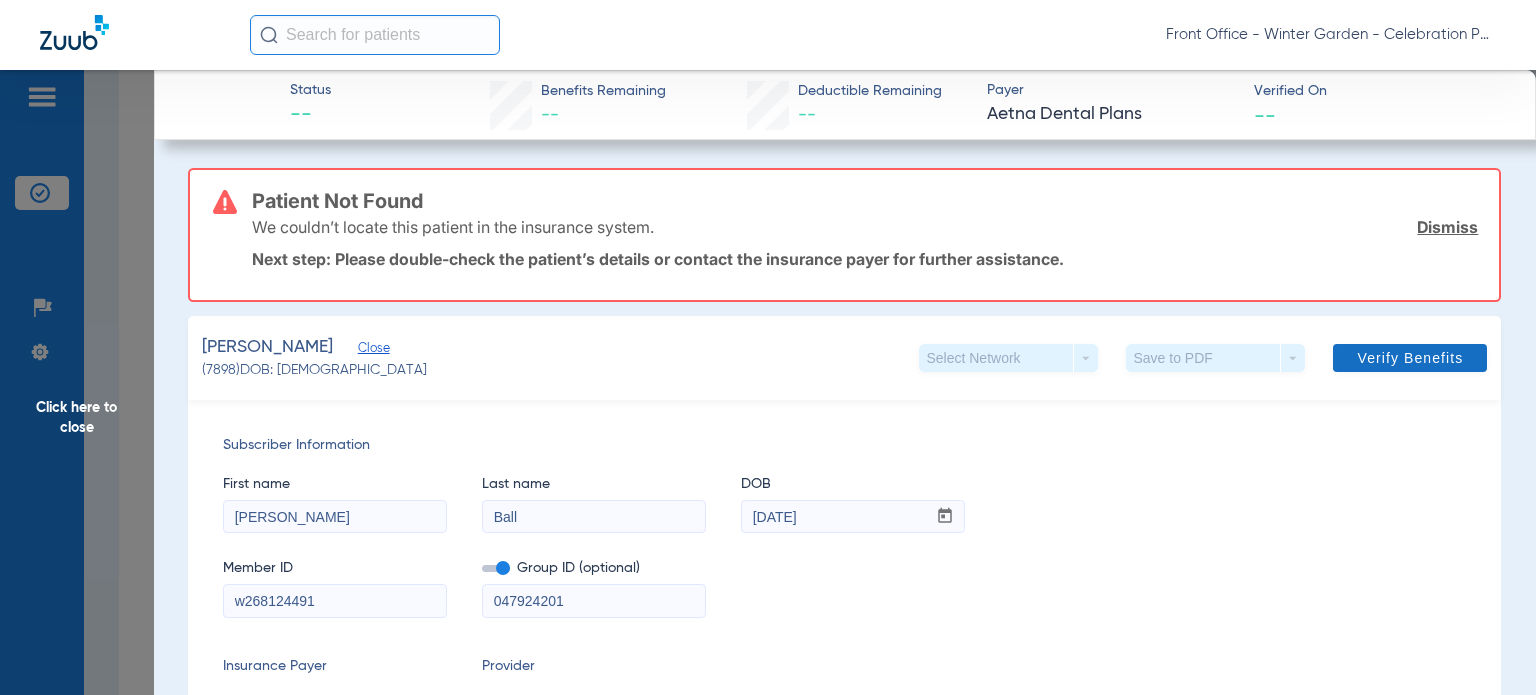 type on "w268124491" 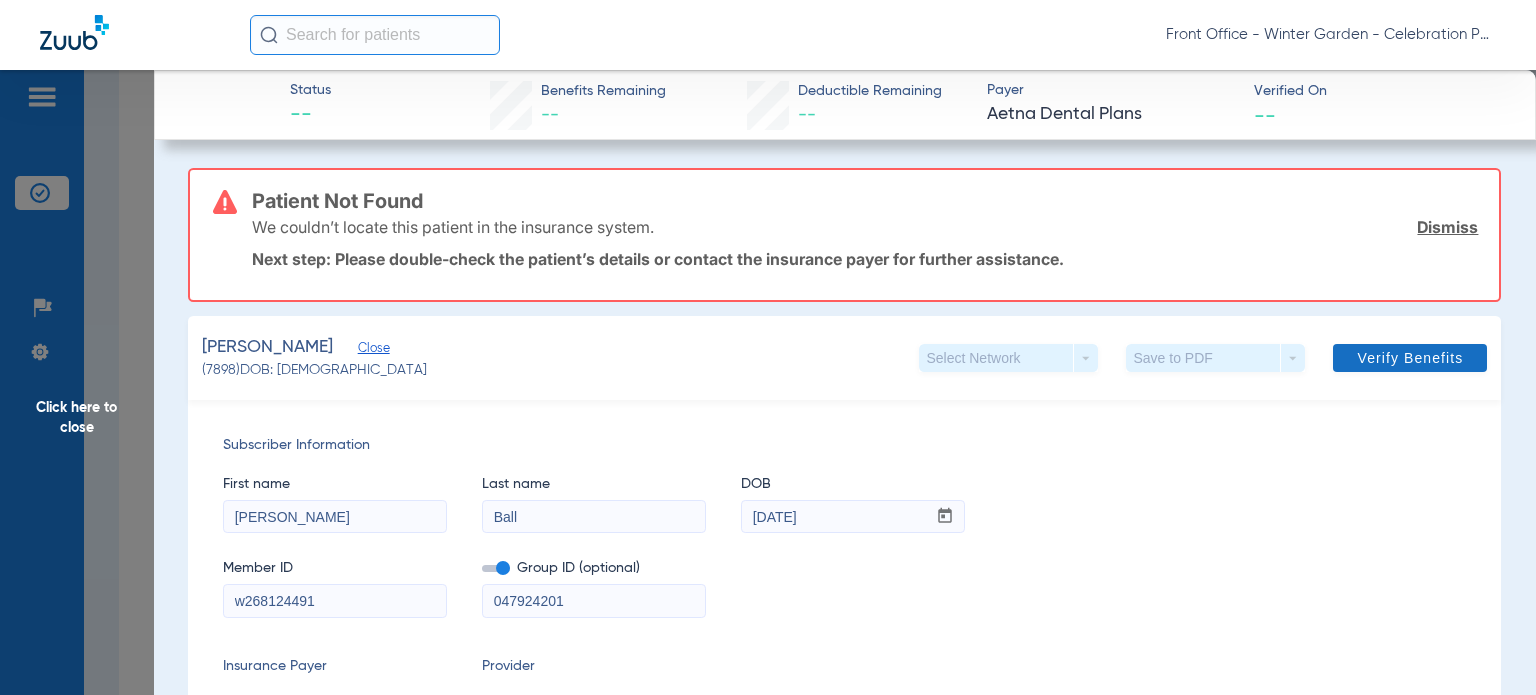 click 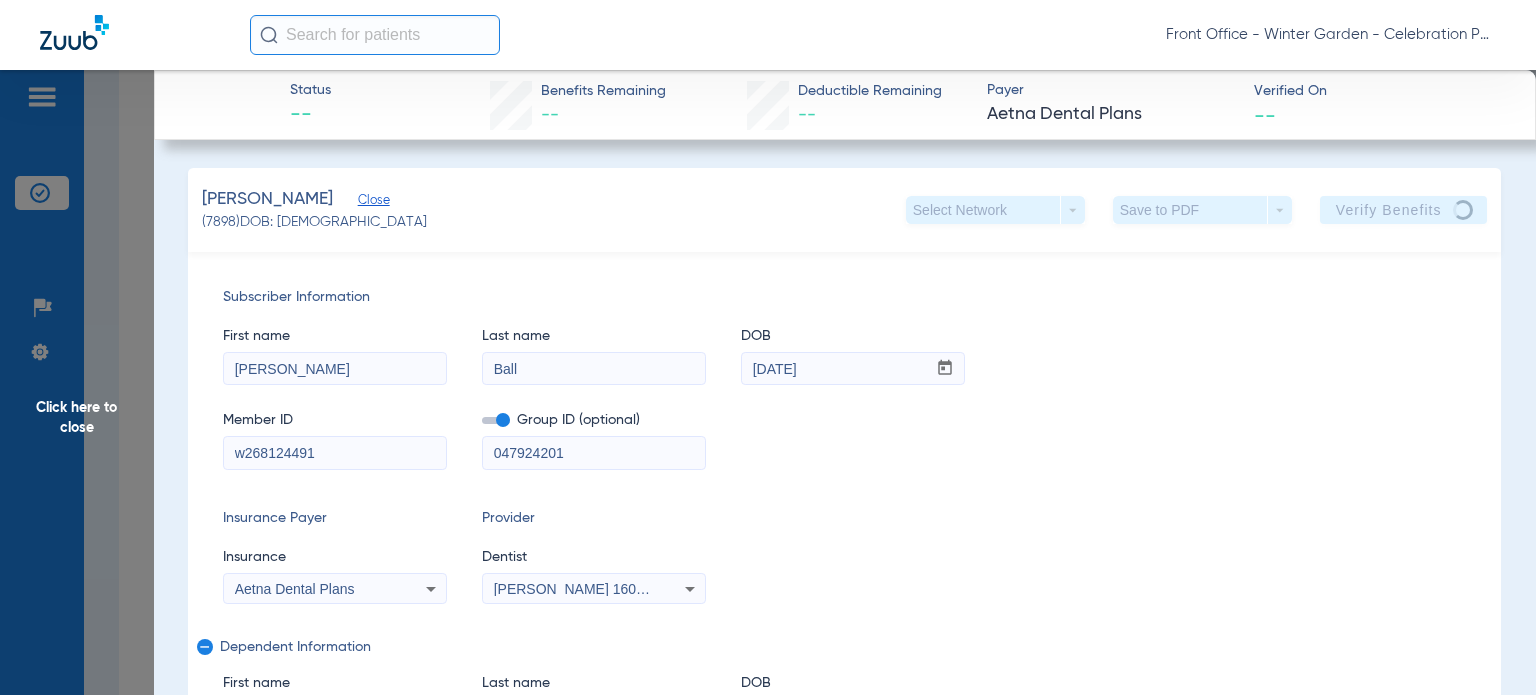 scroll, scrollTop: 100, scrollLeft: 0, axis: vertical 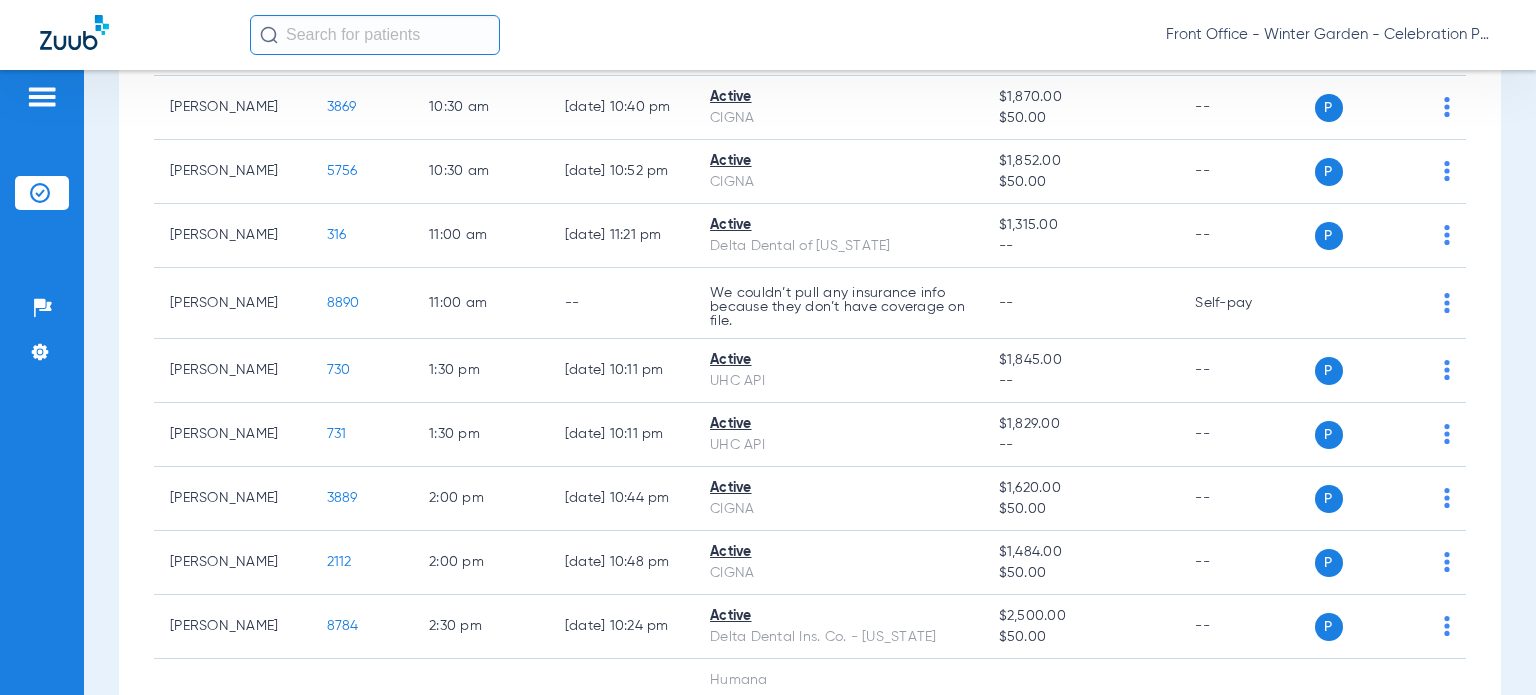 click on "Schedule Insurance Verification History  Last Appt. Sync Time:   Today - 08:02 AM   Monday   05-12-2025   Tuesday   05-13-2025   Wednesday   05-14-2025   Thursday   05-15-2025   Friday   05-16-2025   Saturday   05-17-2025   Sunday   05-18-2025   Monday   05-19-2025   Tuesday   05-20-2025   Wednesday   05-21-2025   Thursday   05-22-2025   Friday   05-23-2025   Saturday   05-24-2025   Sunday   05-25-2025   Monday   05-26-2025   Tuesday   05-27-2025   Wednesday   05-28-2025   Thursday   05-29-2025   Friday   05-30-2025   Saturday   05-31-2025   Sunday   06-01-2025   Monday   06-02-2025   Tuesday   06-03-2025   Wednesday   06-04-2025   Thursday   06-05-2025   Friday   06-06-2025   Saturday   06-07-2025   Sunday   06-08-2025   Monday   06-09-2025   Tuesday   06-10-2025   Wednesday   06-11-2025   Thursday   06-12-2025   Friday   06-13-2025   Saturday   06-14-2025   Sunday   06-15-2025   Monday   06-16-2025   Tuesday   06-17-2025   Wednesday   06-18-2025   Thursday   06-19-2025   Friday   06-20-2025   Saturday  Su 1" at bounding box center [810, 382] 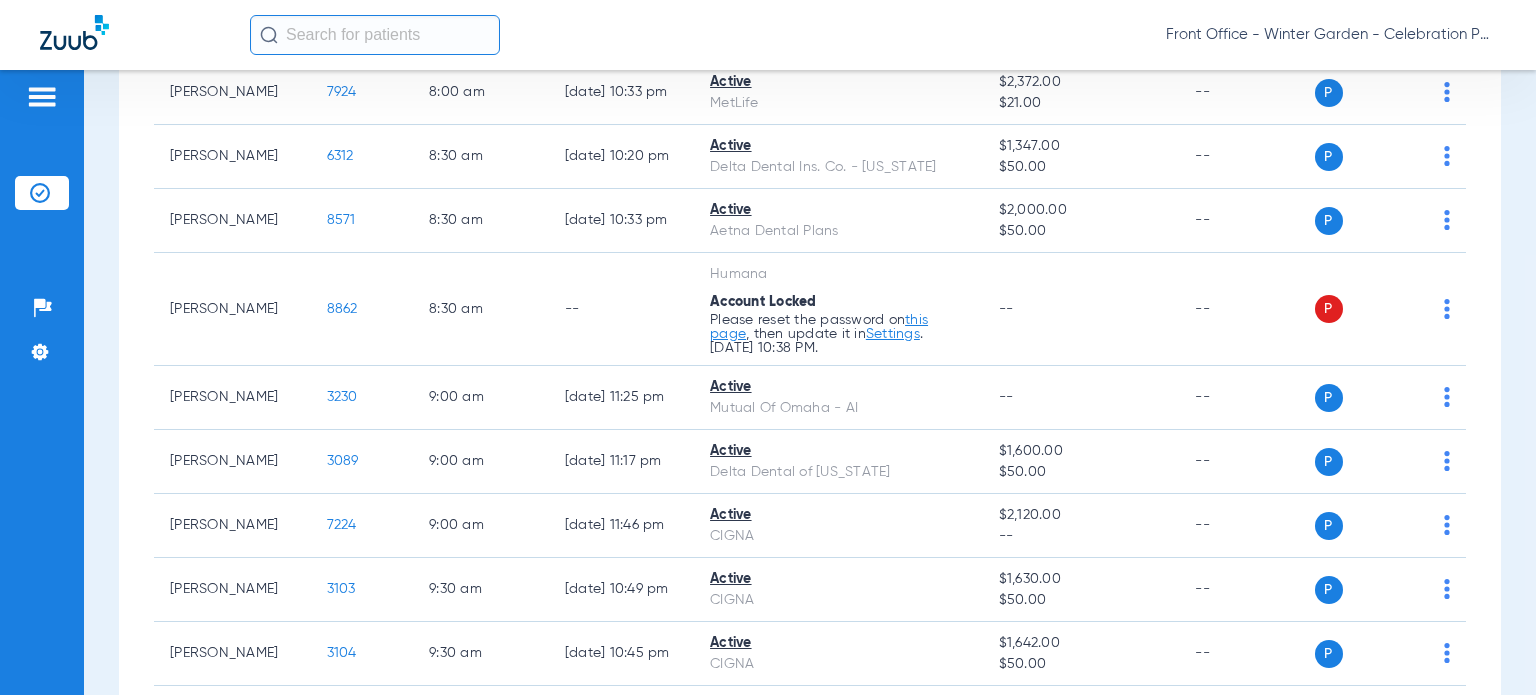 scroll, scrollTop: 364, scrollLeft: 0, axis: vertical 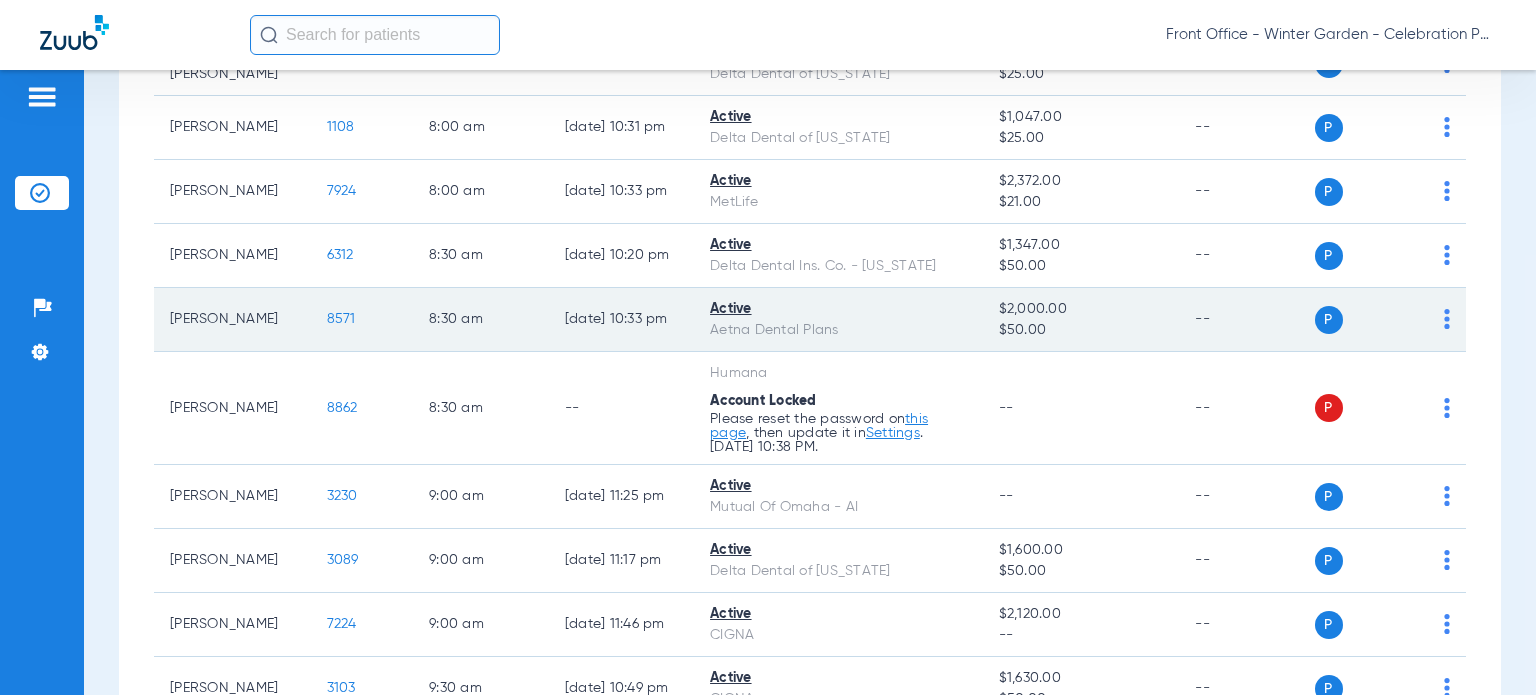 click on "8571" 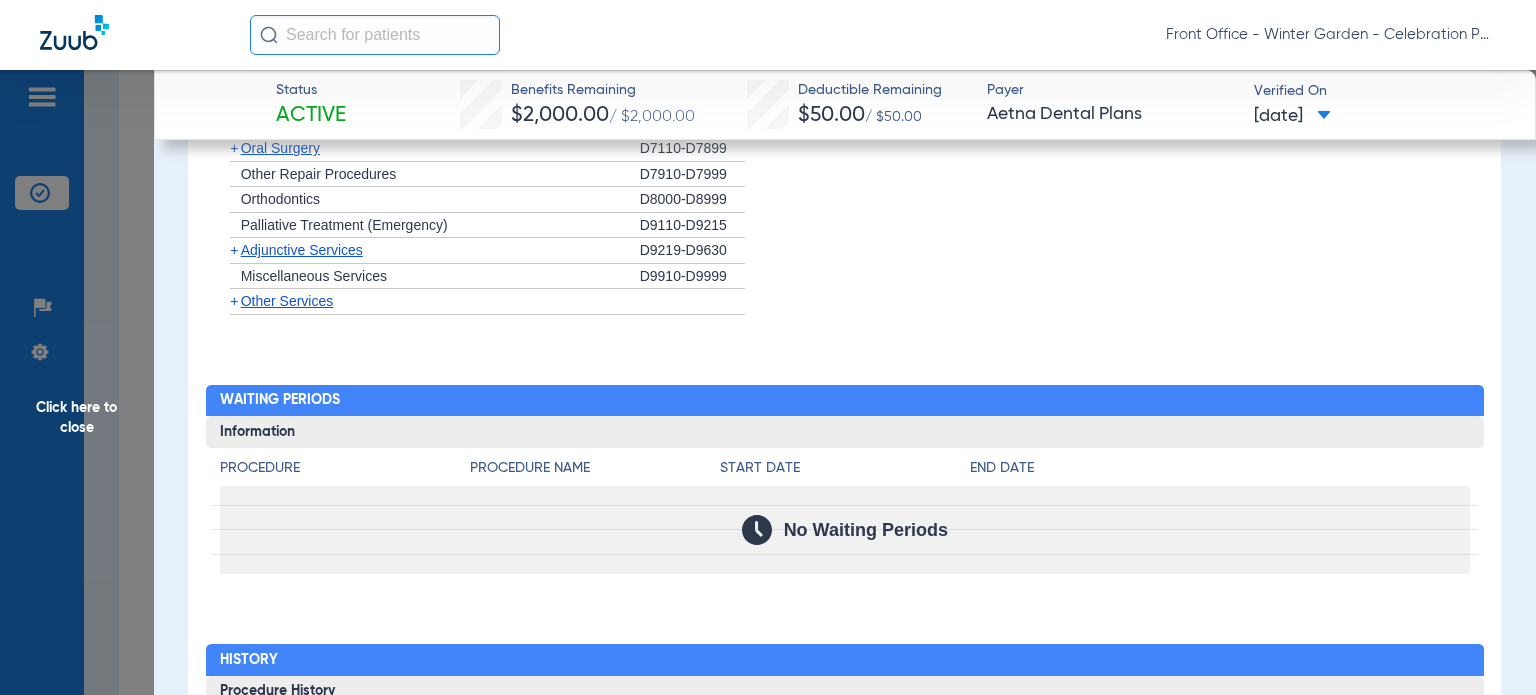 scroll, scrollTop: 1640, scrollLeft: 0, axis: vertical 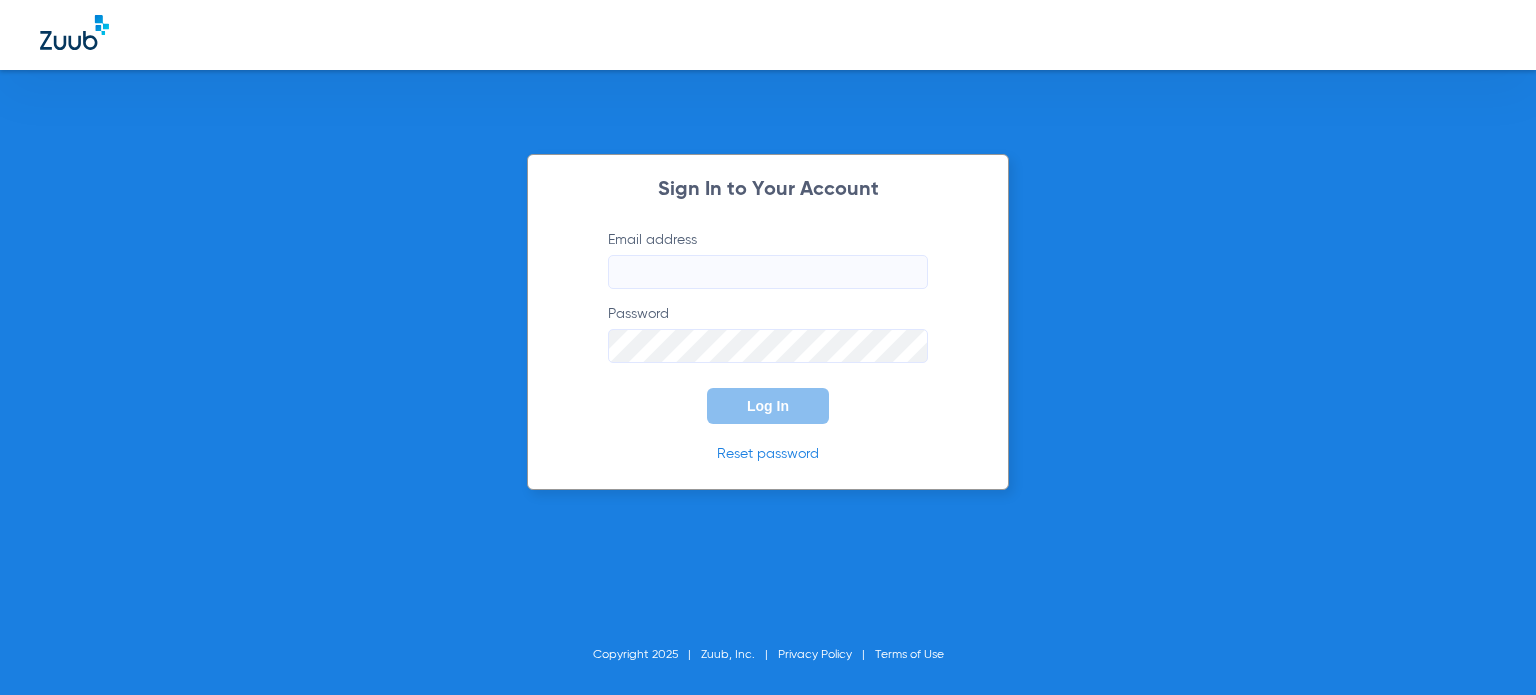 type on "[EMAIL_ADDRESS][DOMAIN_NAME]" 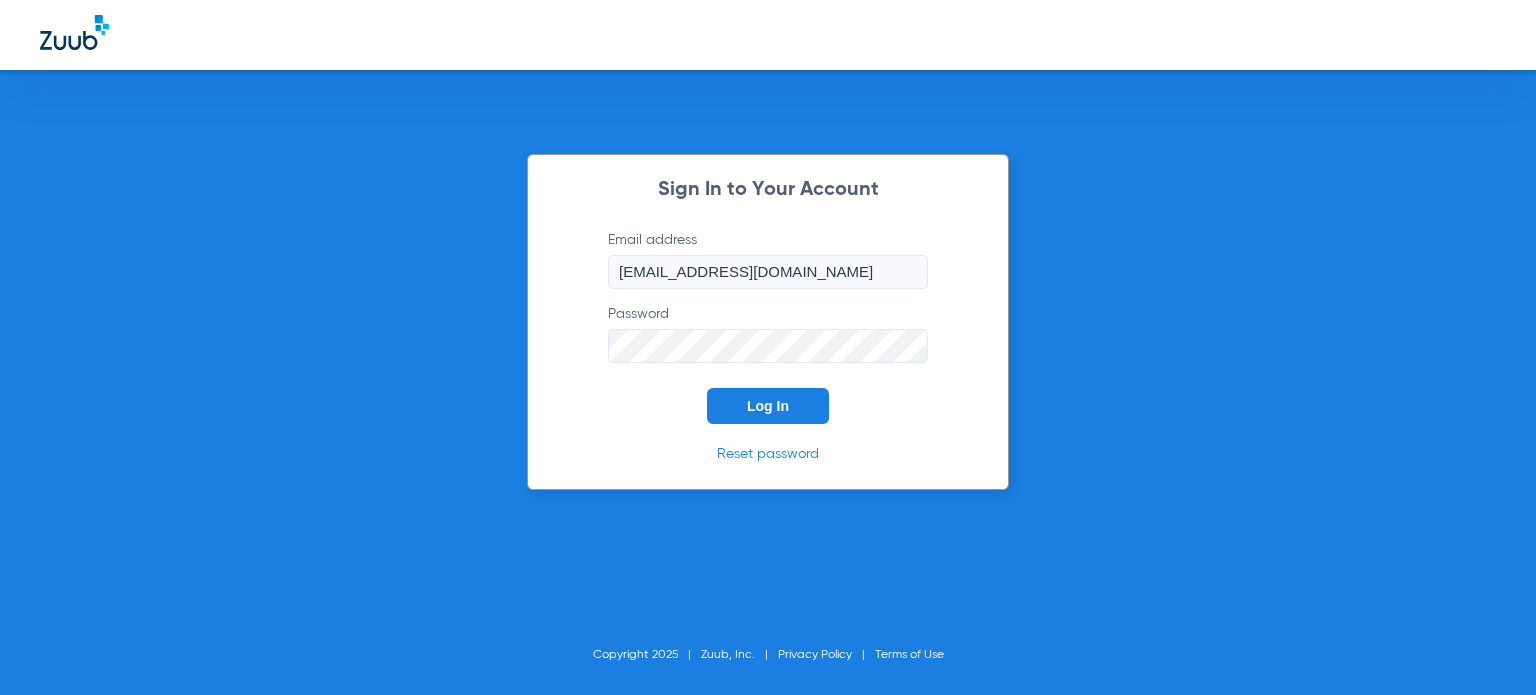 click on "Log In" 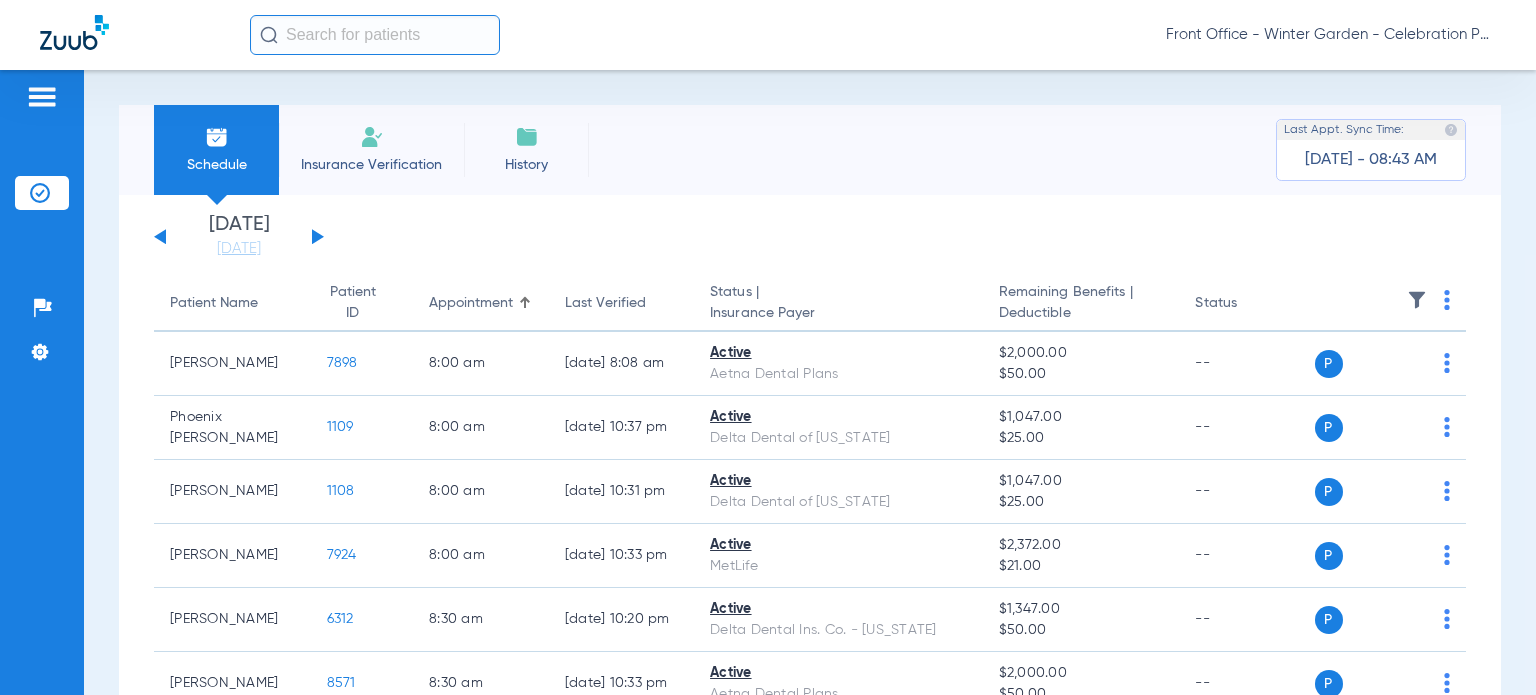 scroll, scrollTop: 500, scrollLeft: 0, axis: vertical 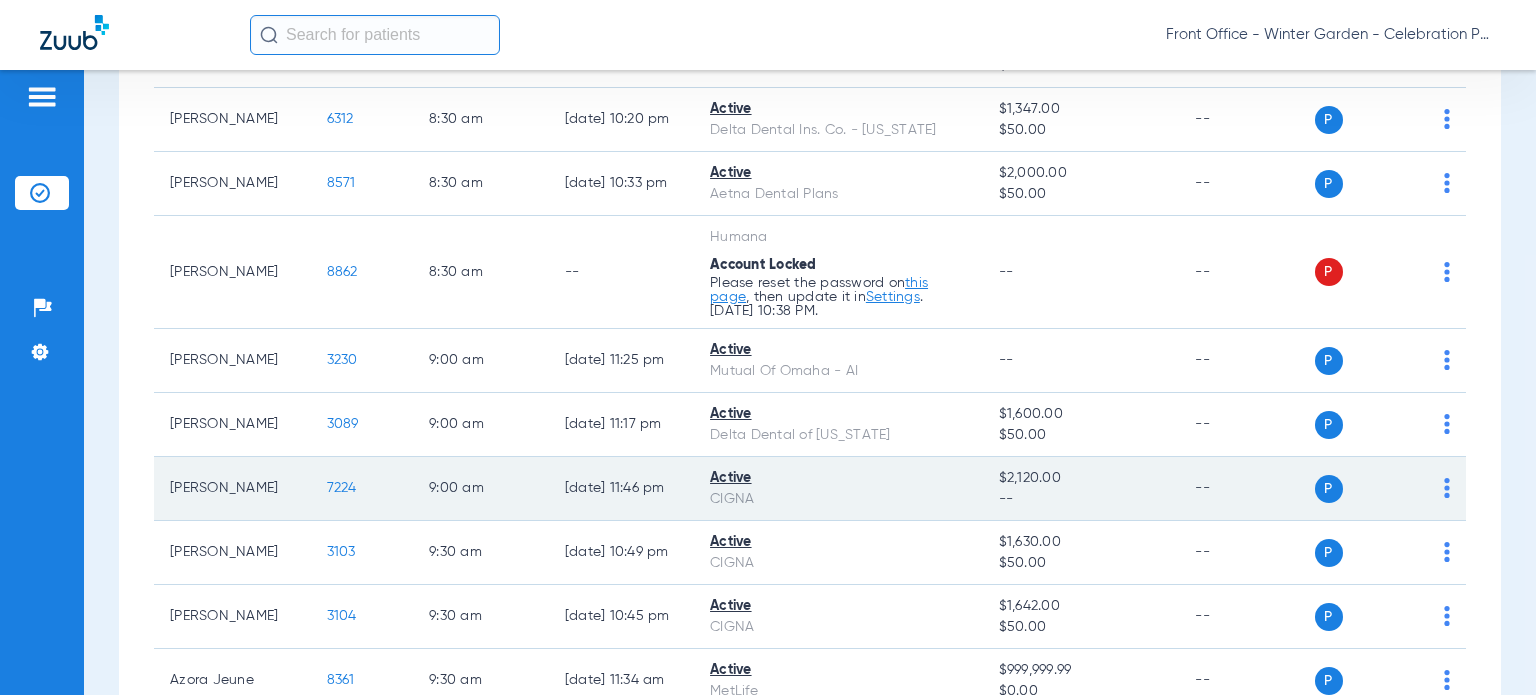 click on "7224" 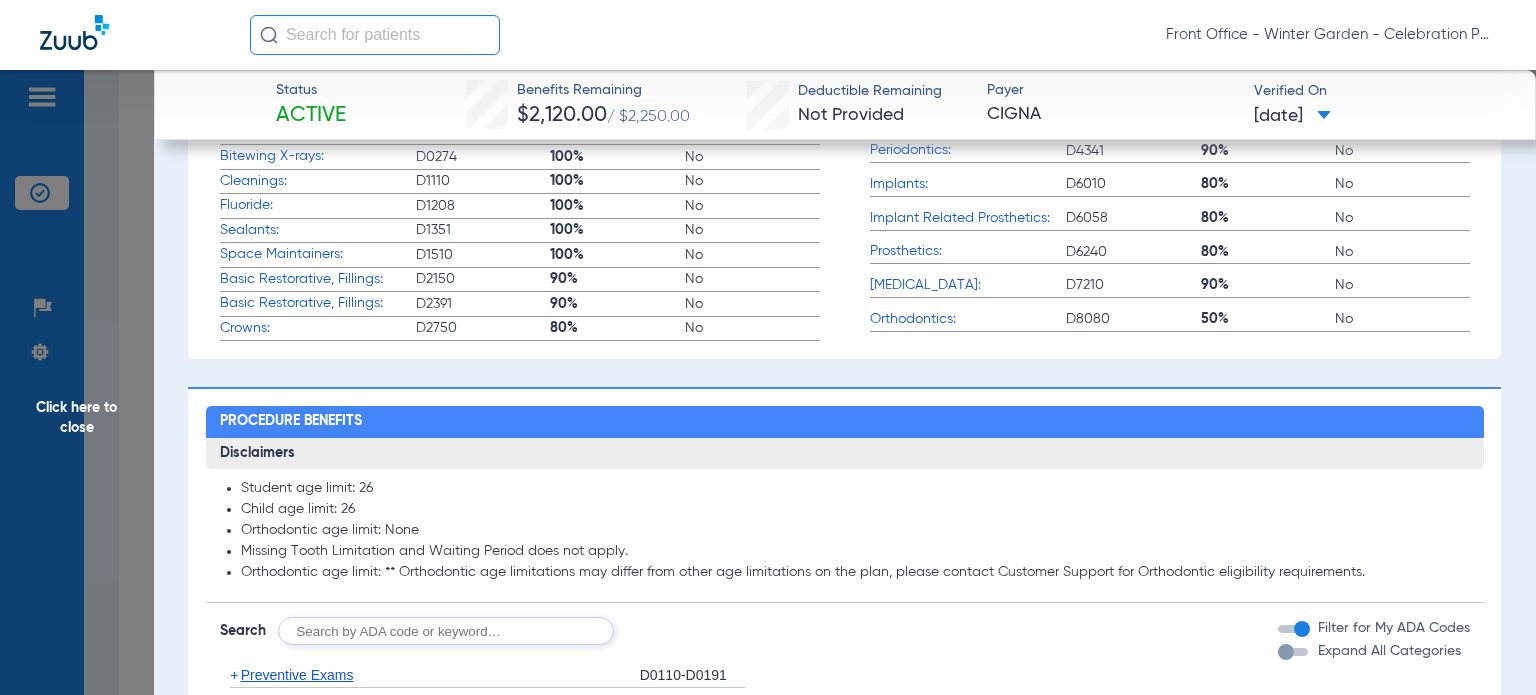 scroll, scrollTop: 900, scrollLeft: 0, axis: vertical 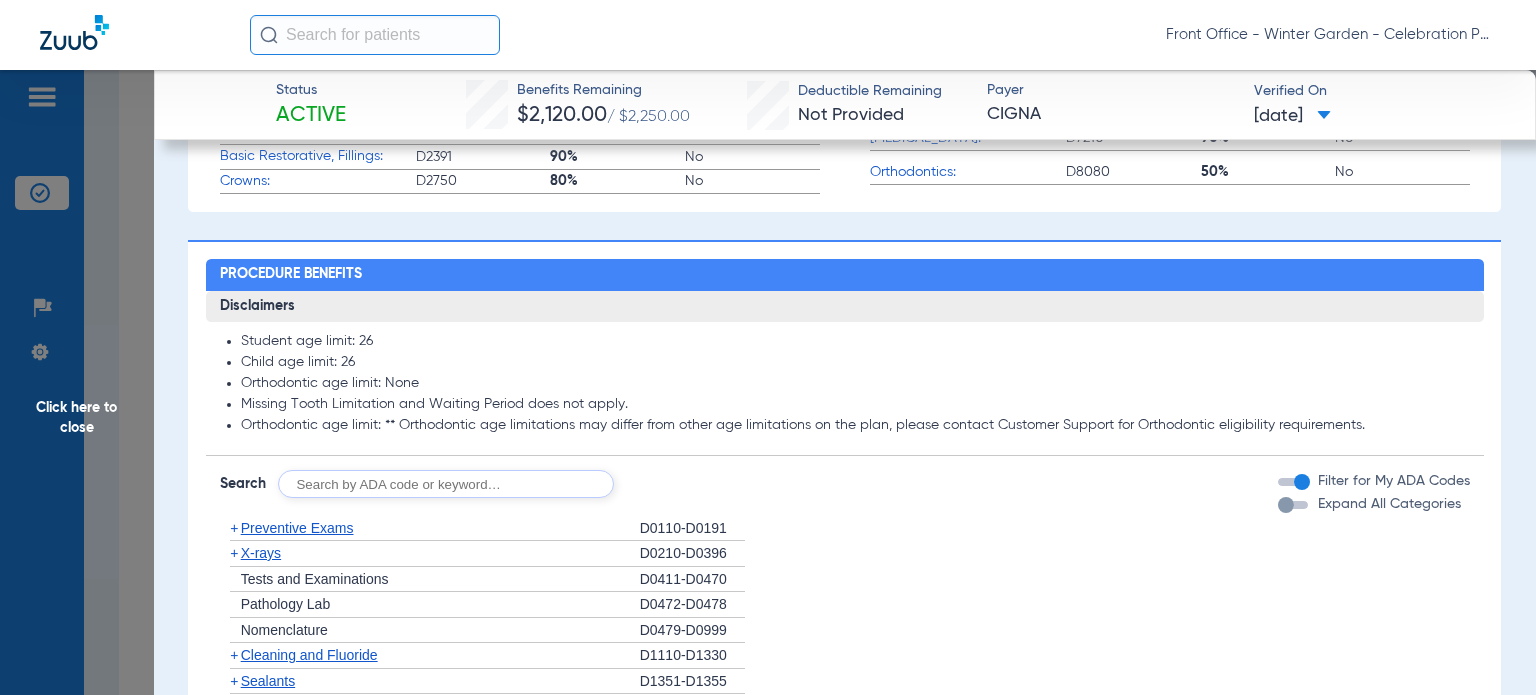 click 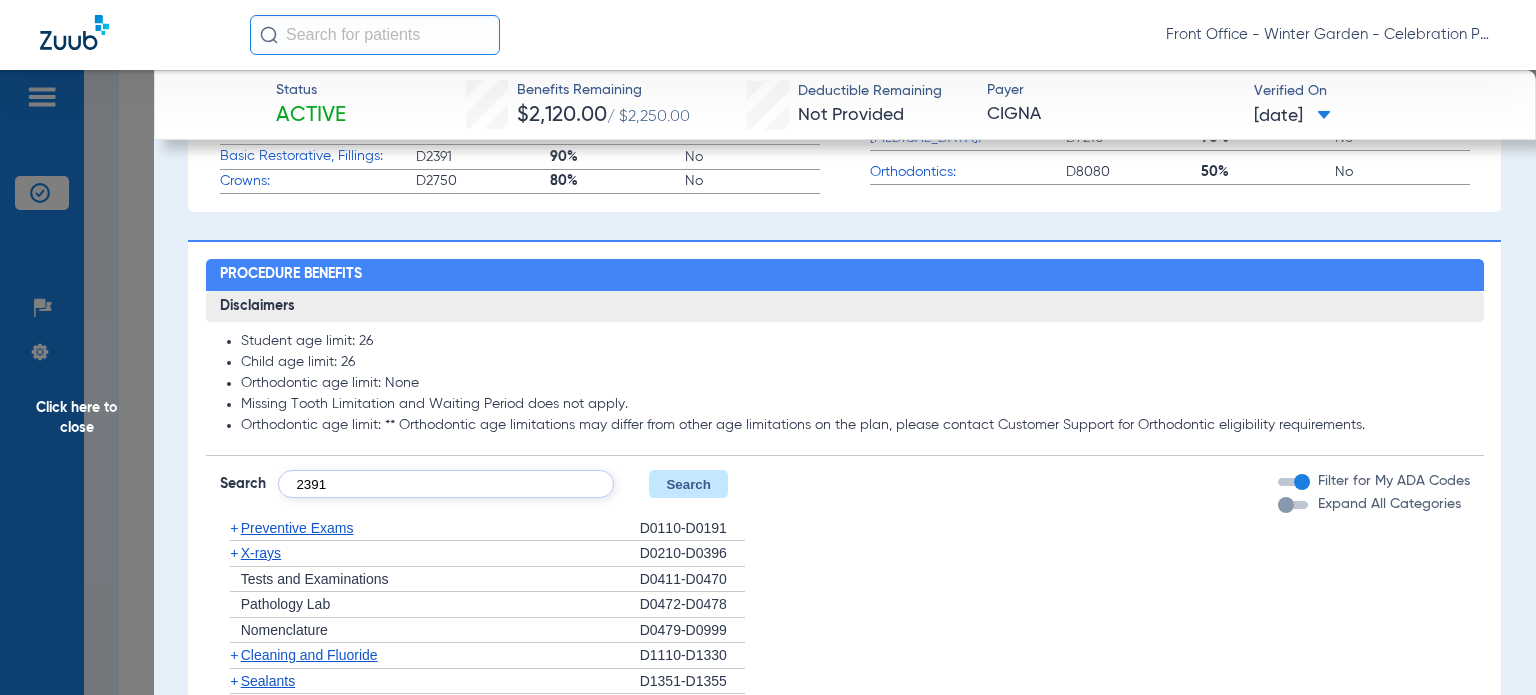 type on "2391" 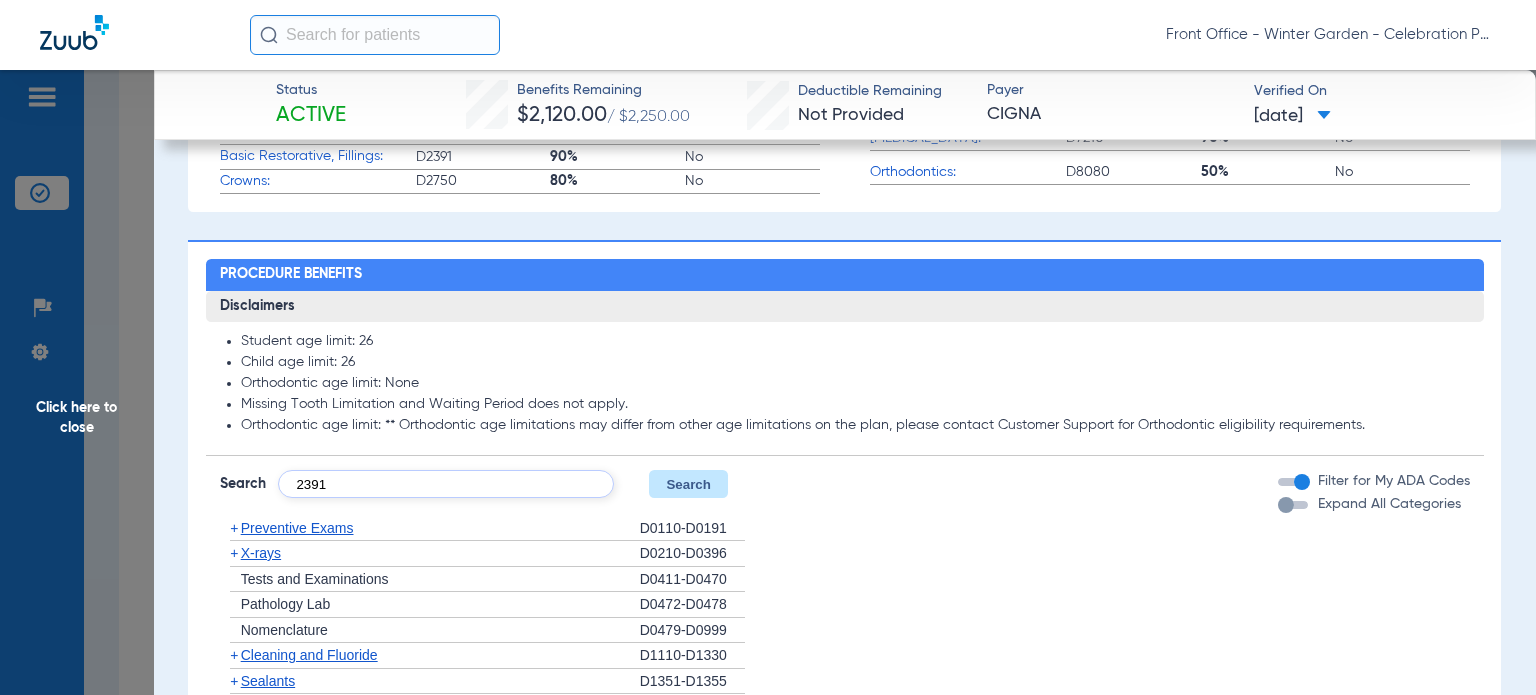 click on "Search" 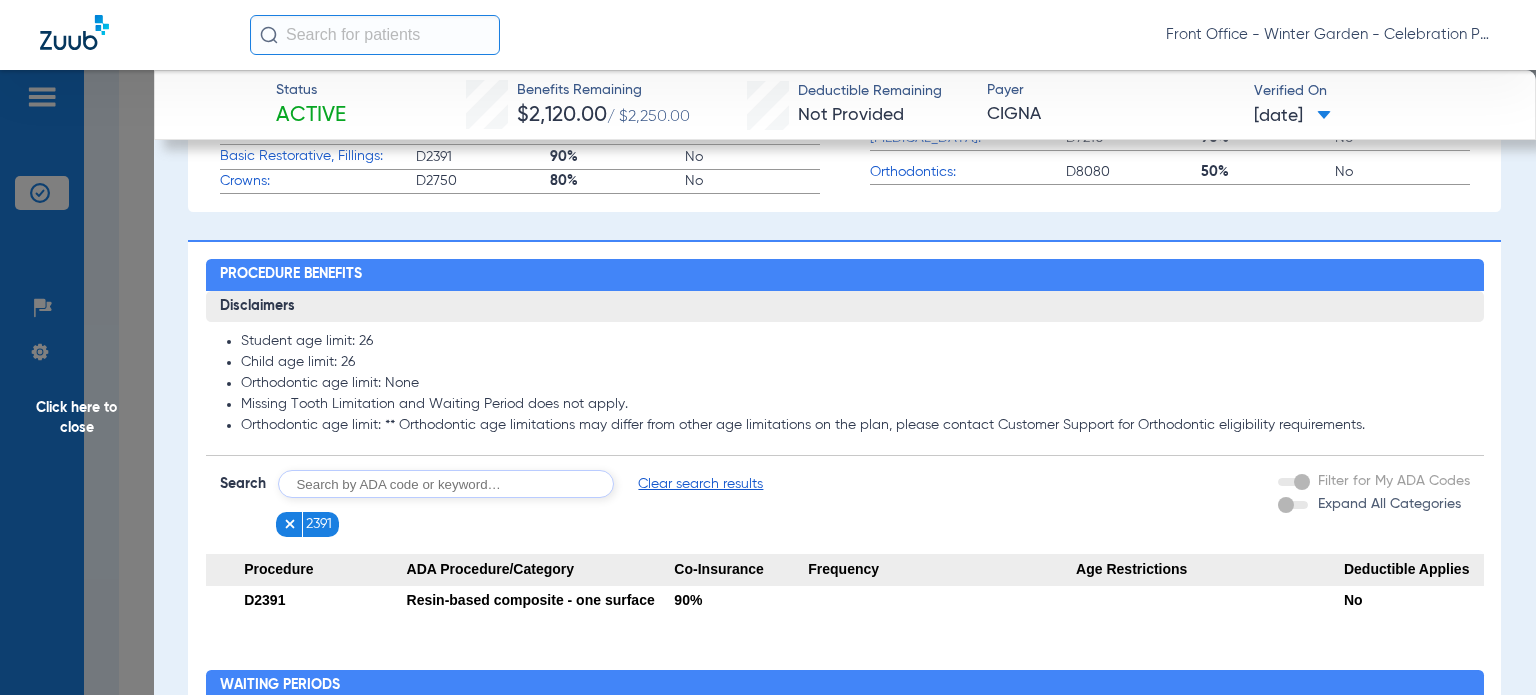 click 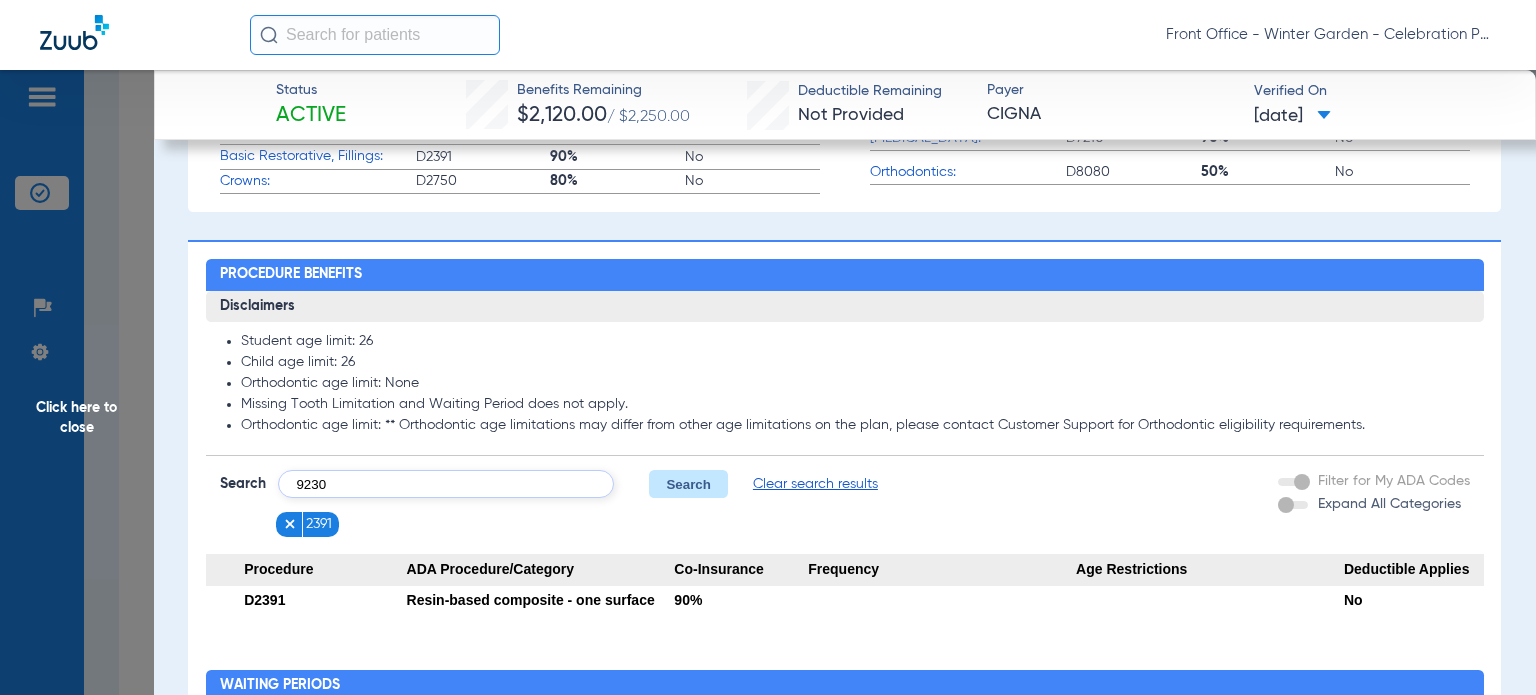 type on "9230" 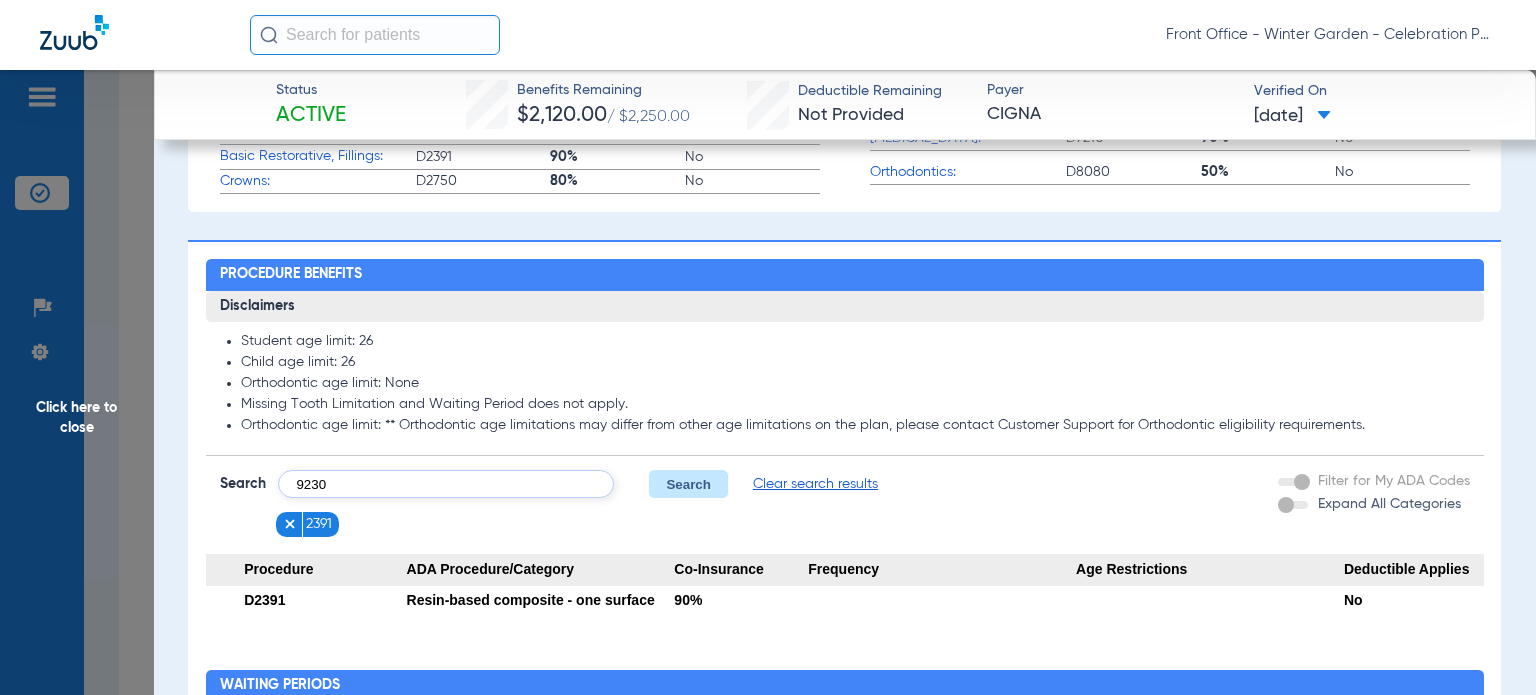 click on "Search" 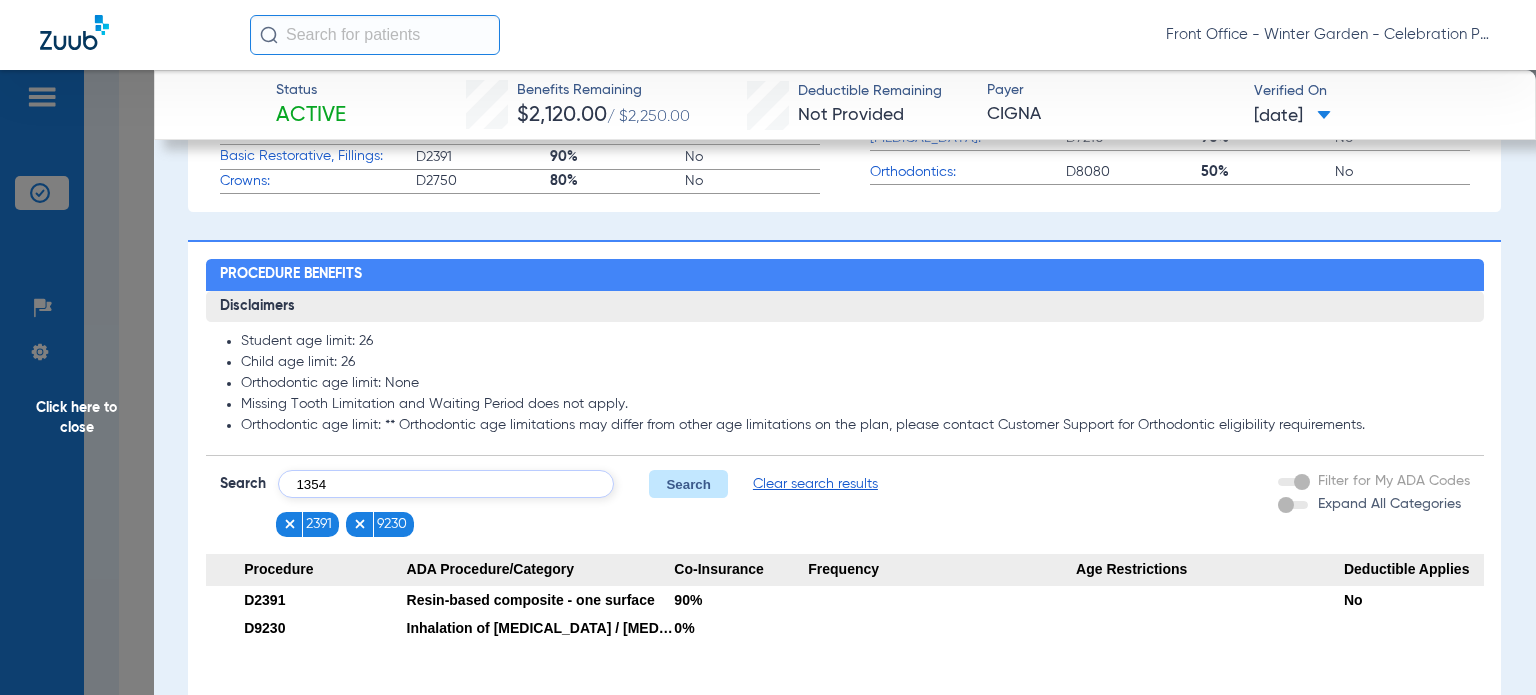 type on "1354" 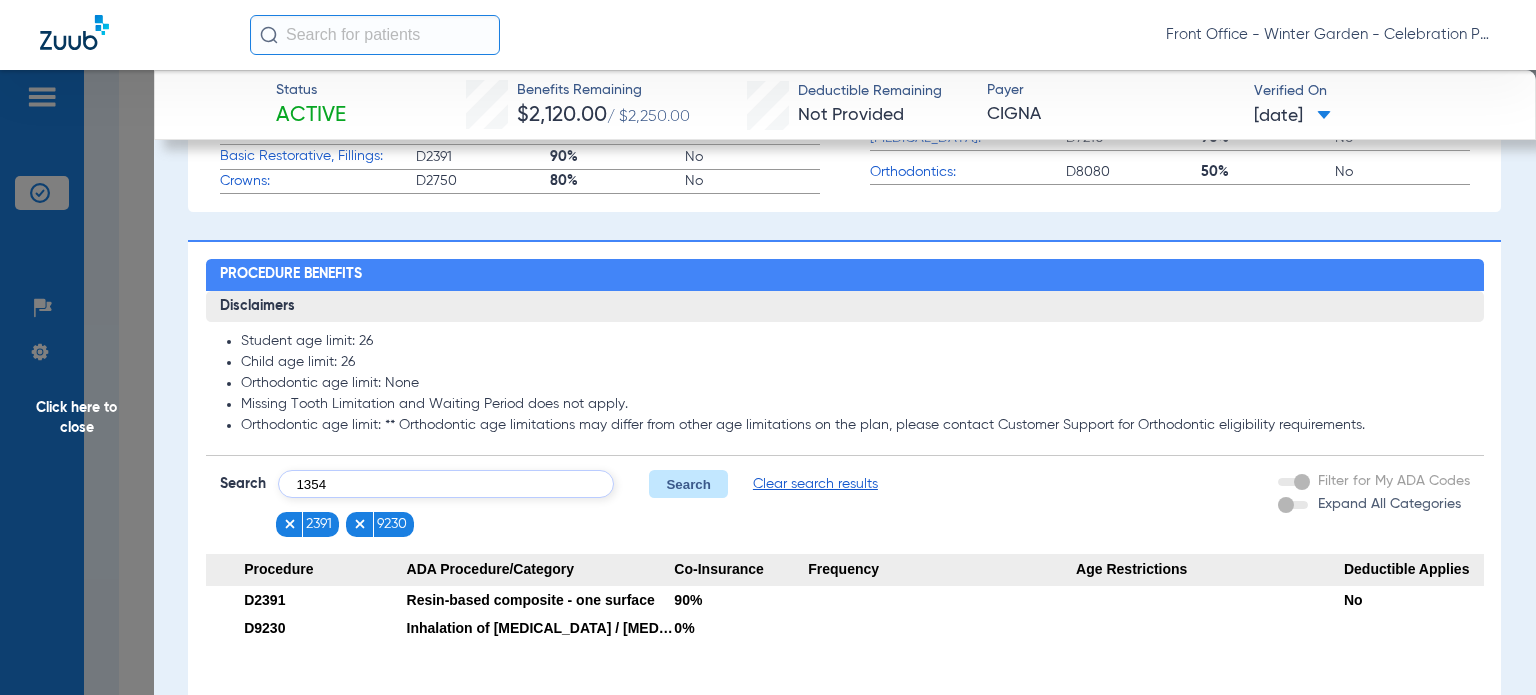 click on "Search" 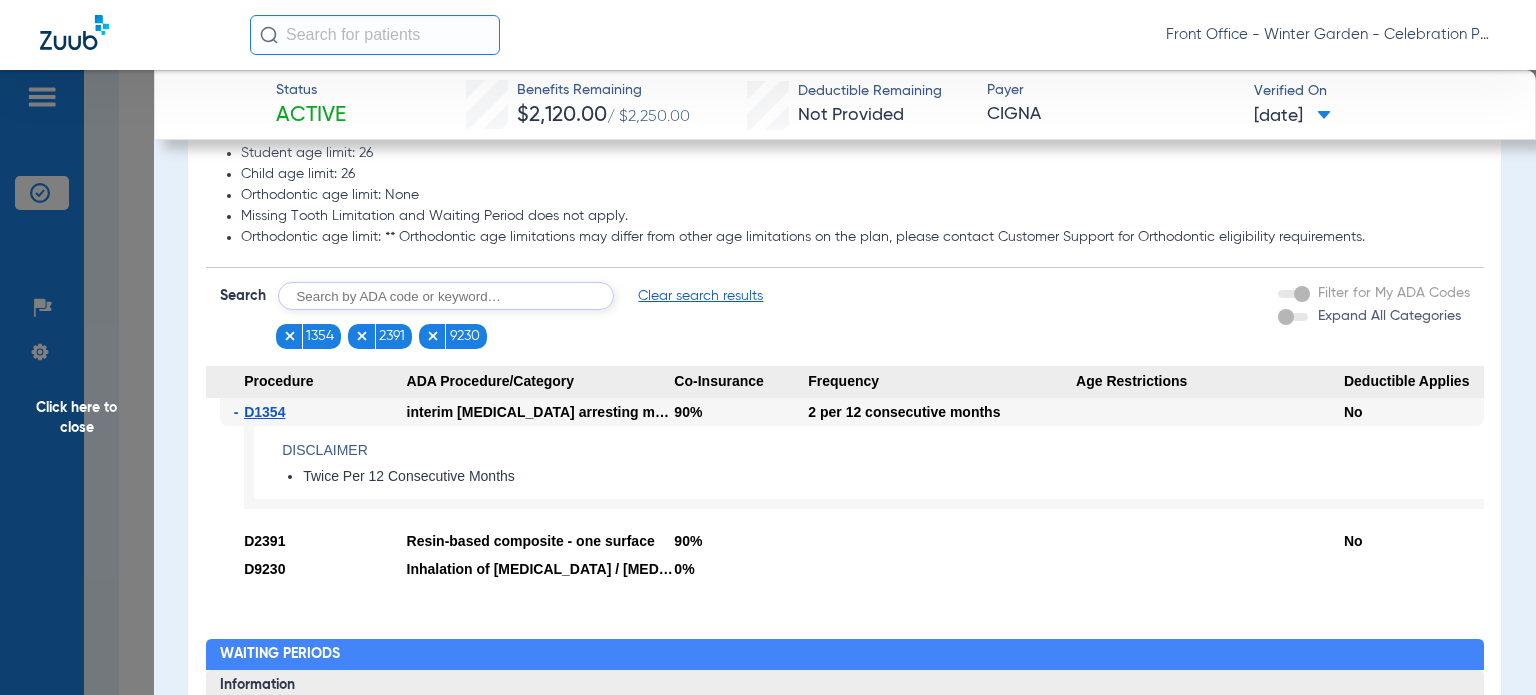 scroll, scrollTop: 1100, scrollLeft: 0, axis: vertical 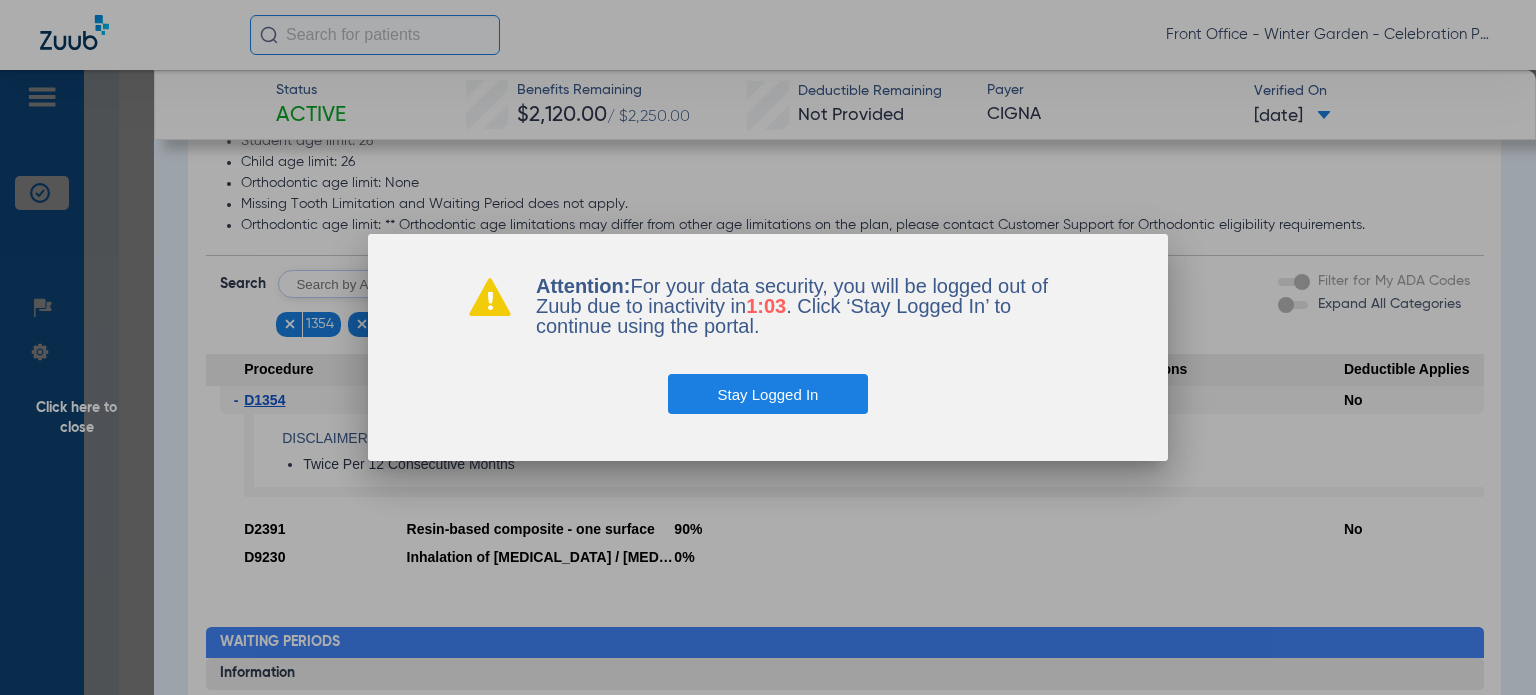 click on "Stay Logged In" at bounding box center [768, 394] 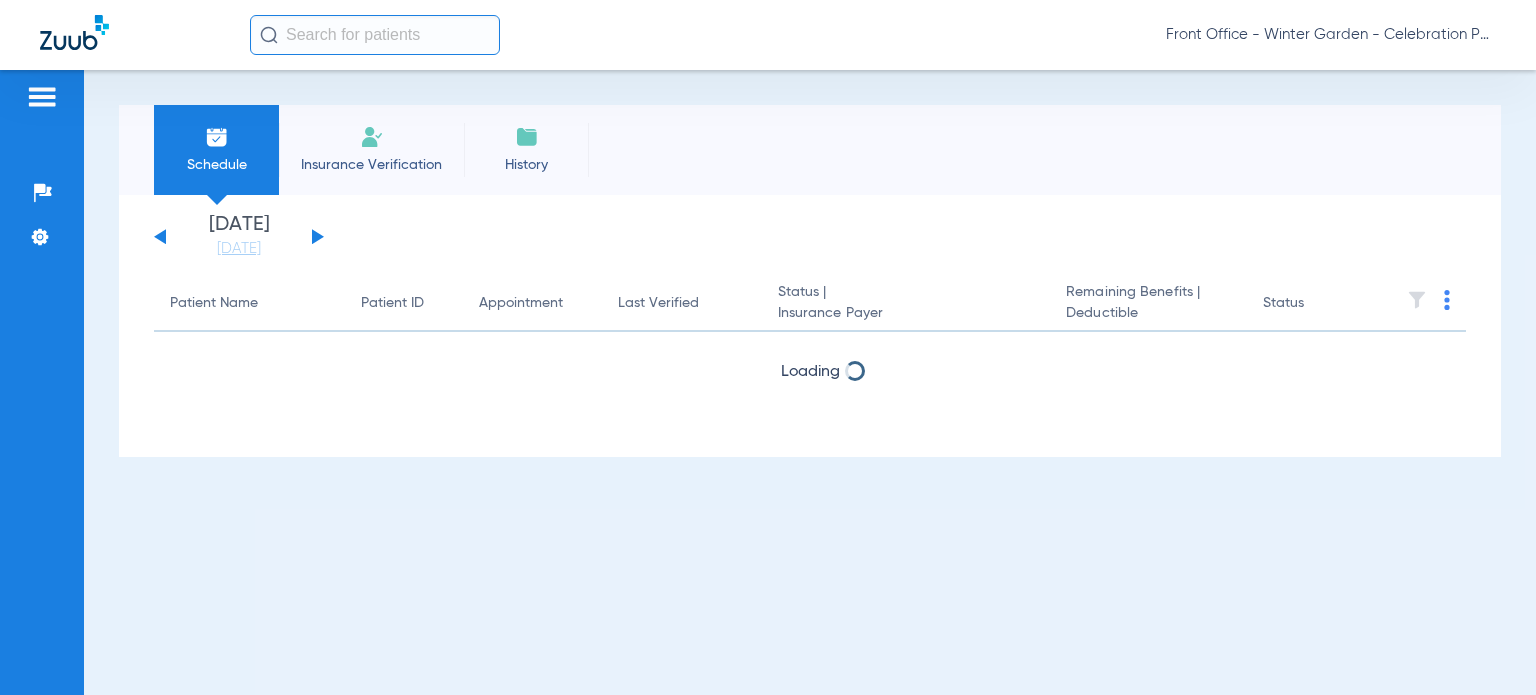scroll, scrollTop: 0, scrollLeft: 0, axis: both 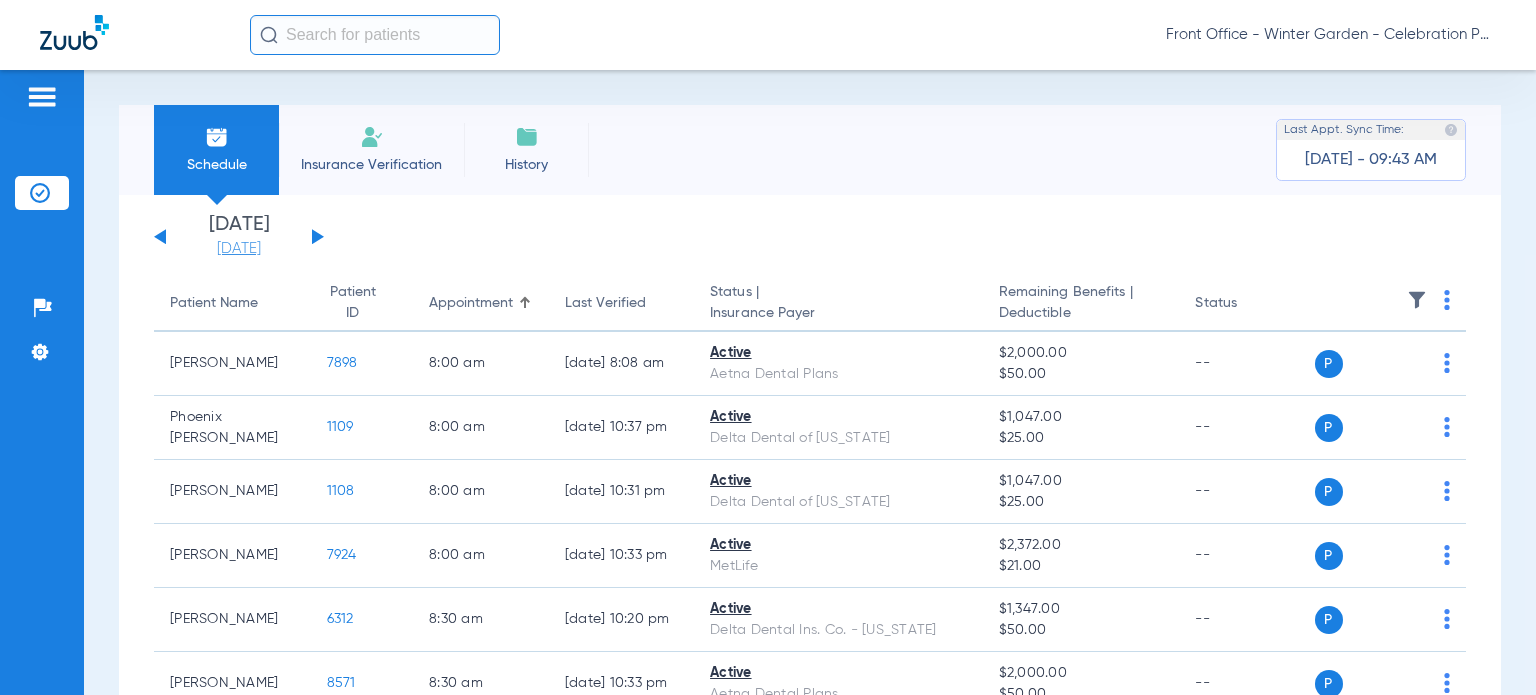 click on "[DATE]" 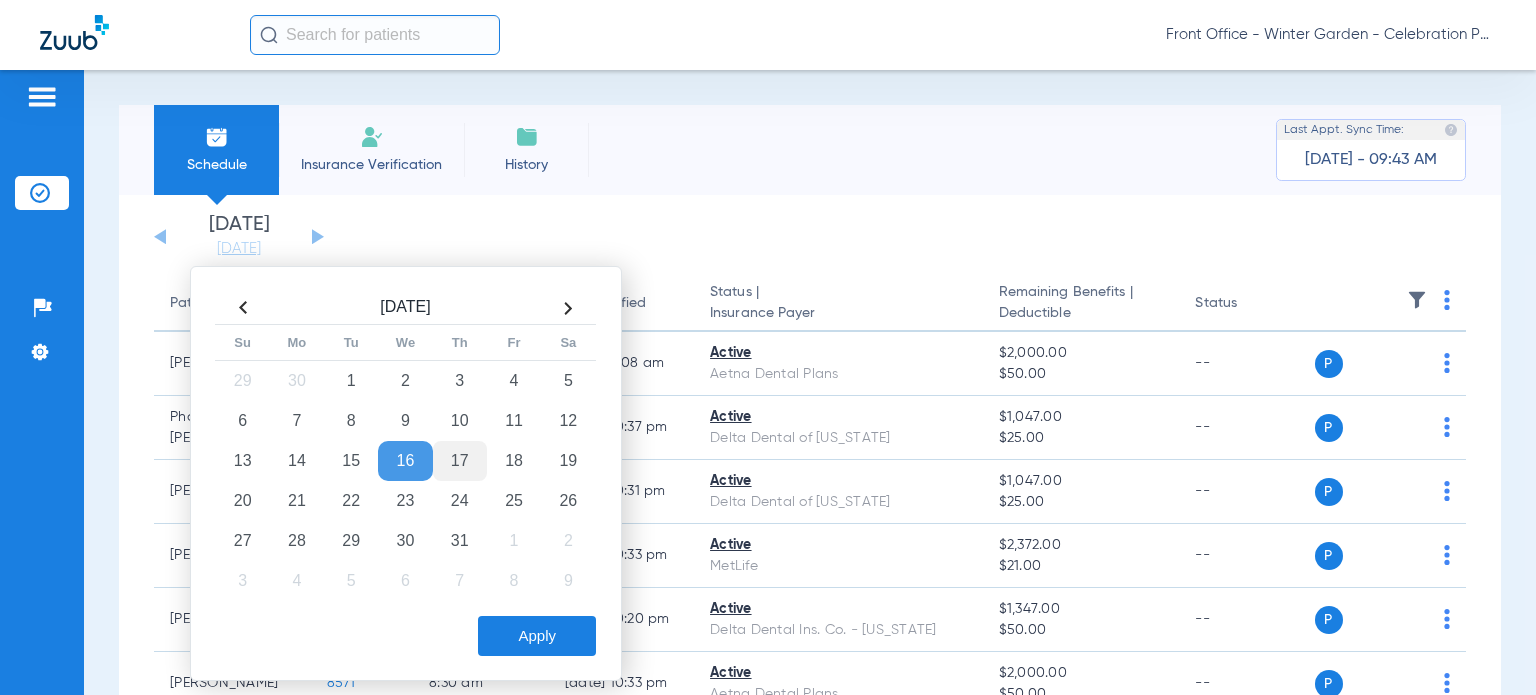 click on "17" 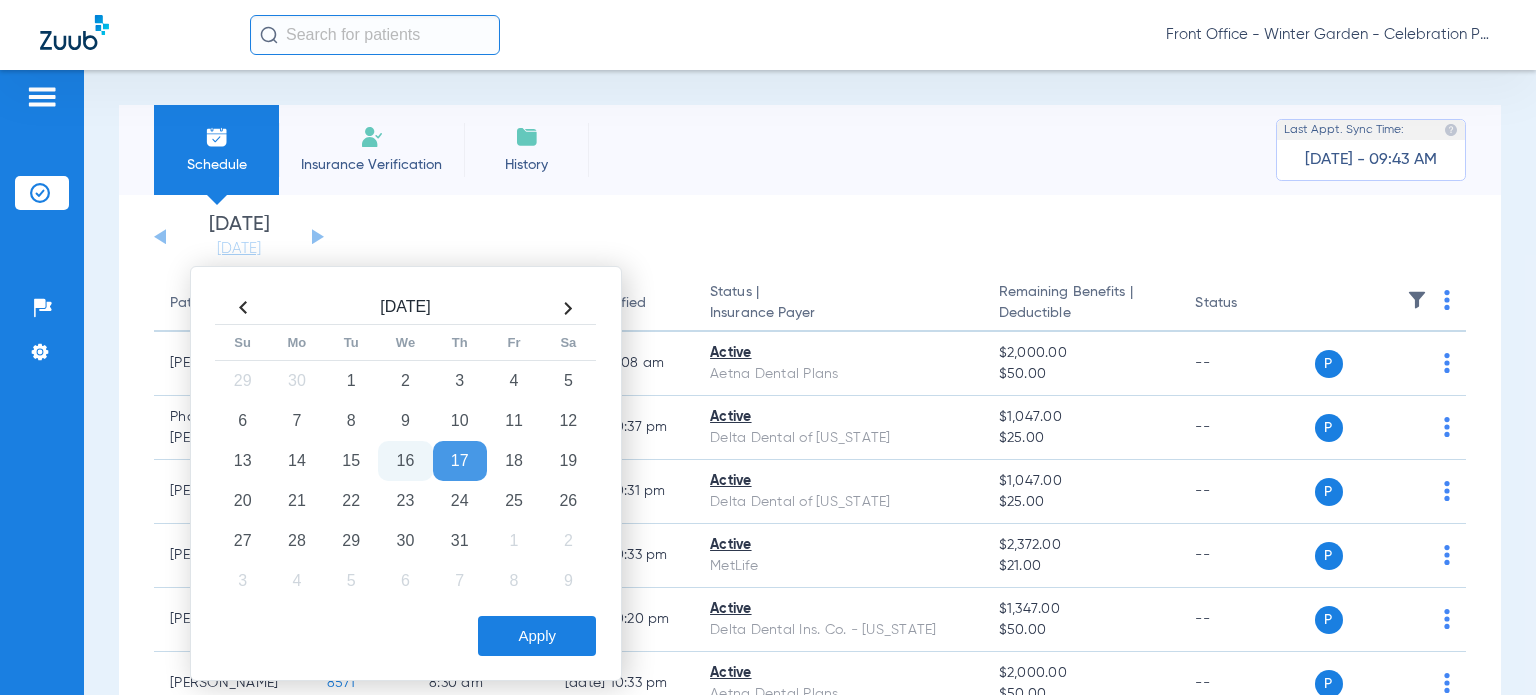 click on "Apply" 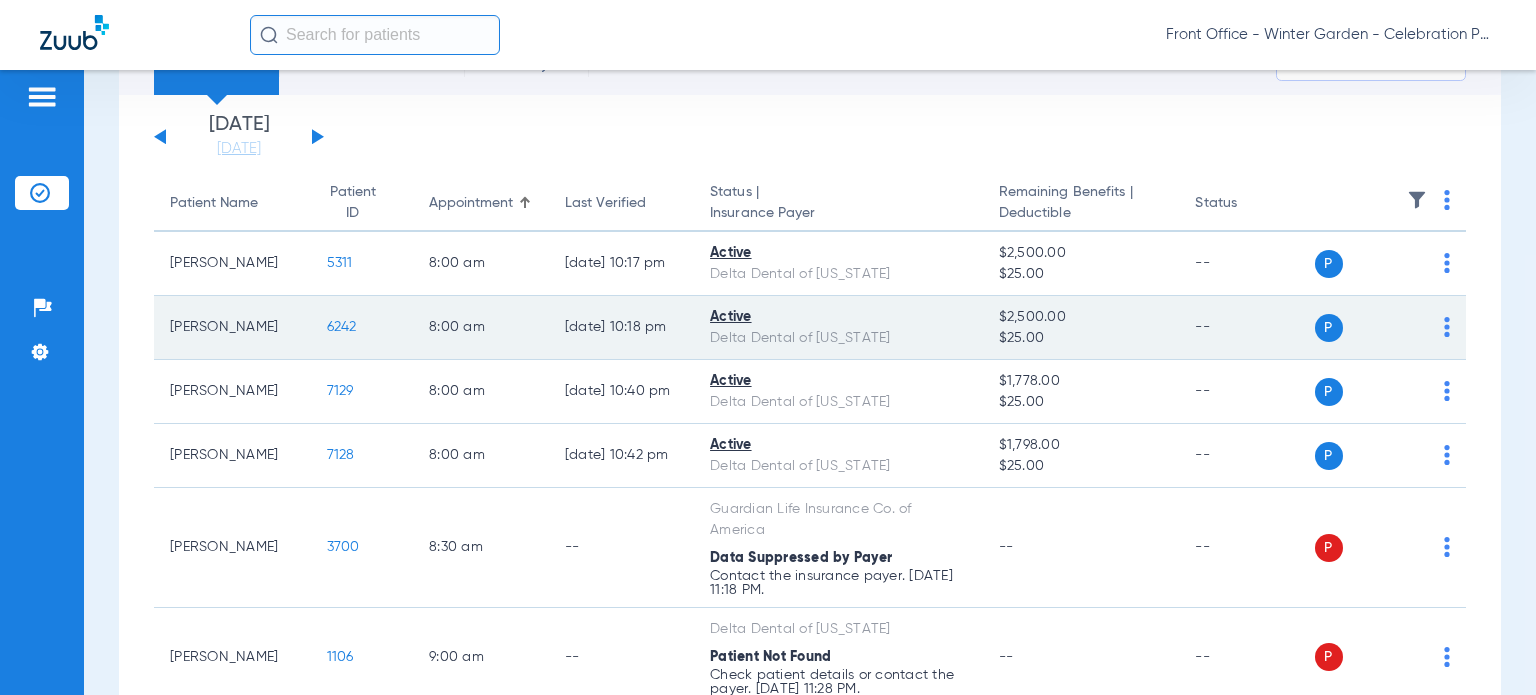 scroll, scrollTop: 200, scrollLeft: 0, axis: vertical 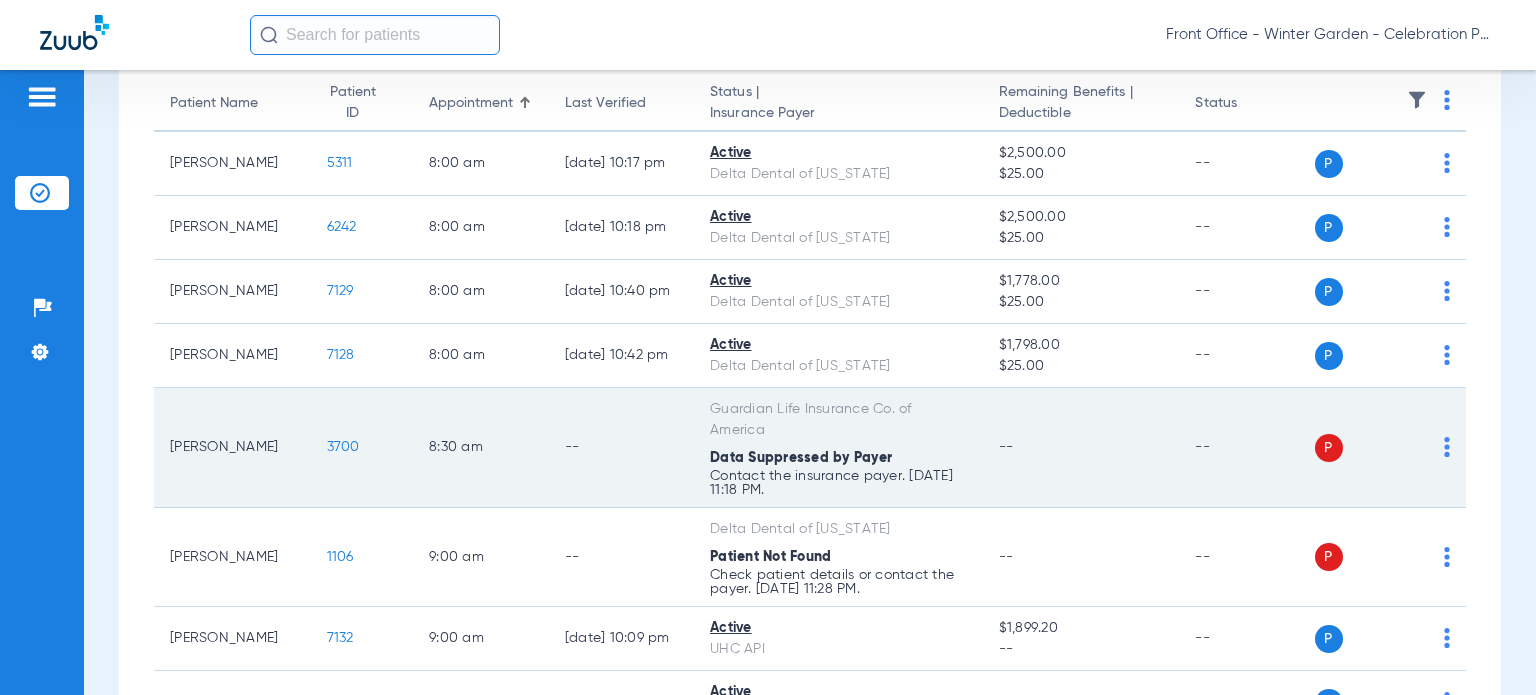 click on "P S" 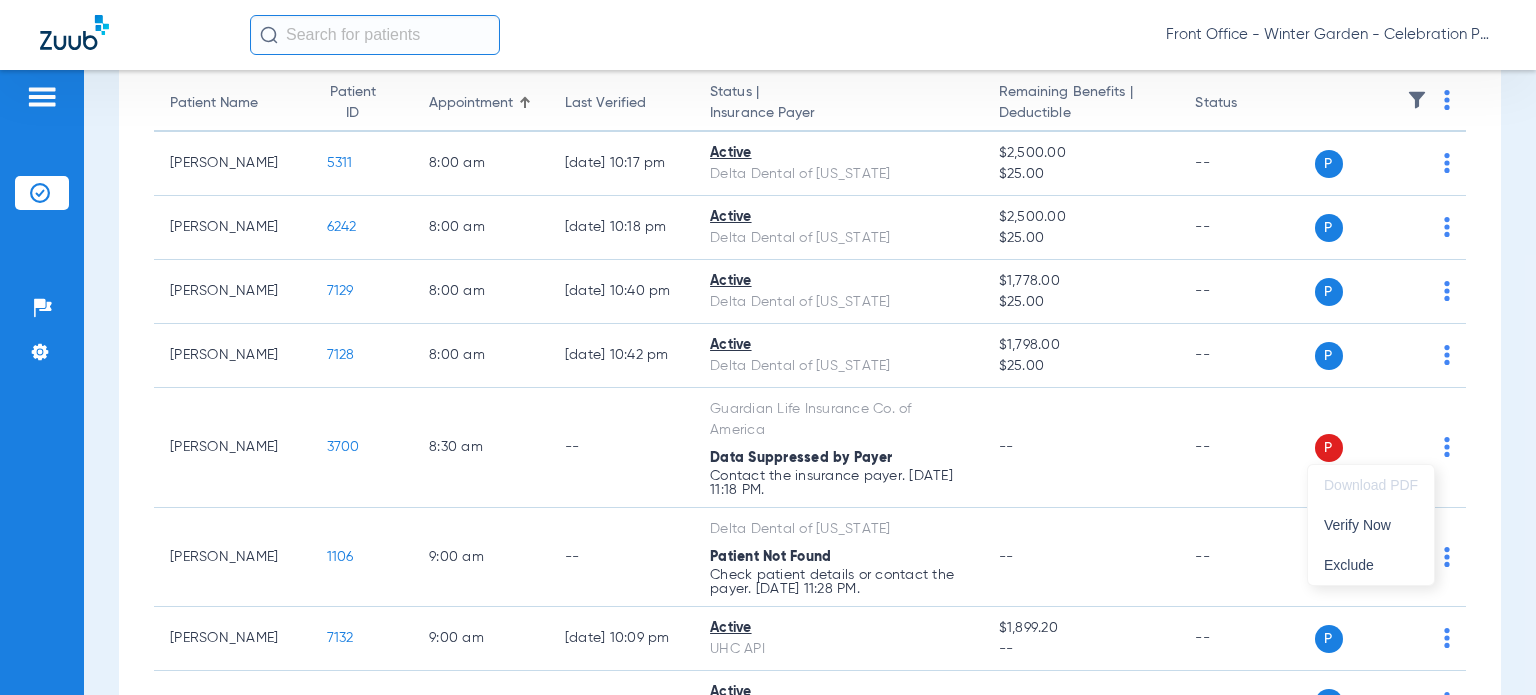 click at bounding box center [768, 347] 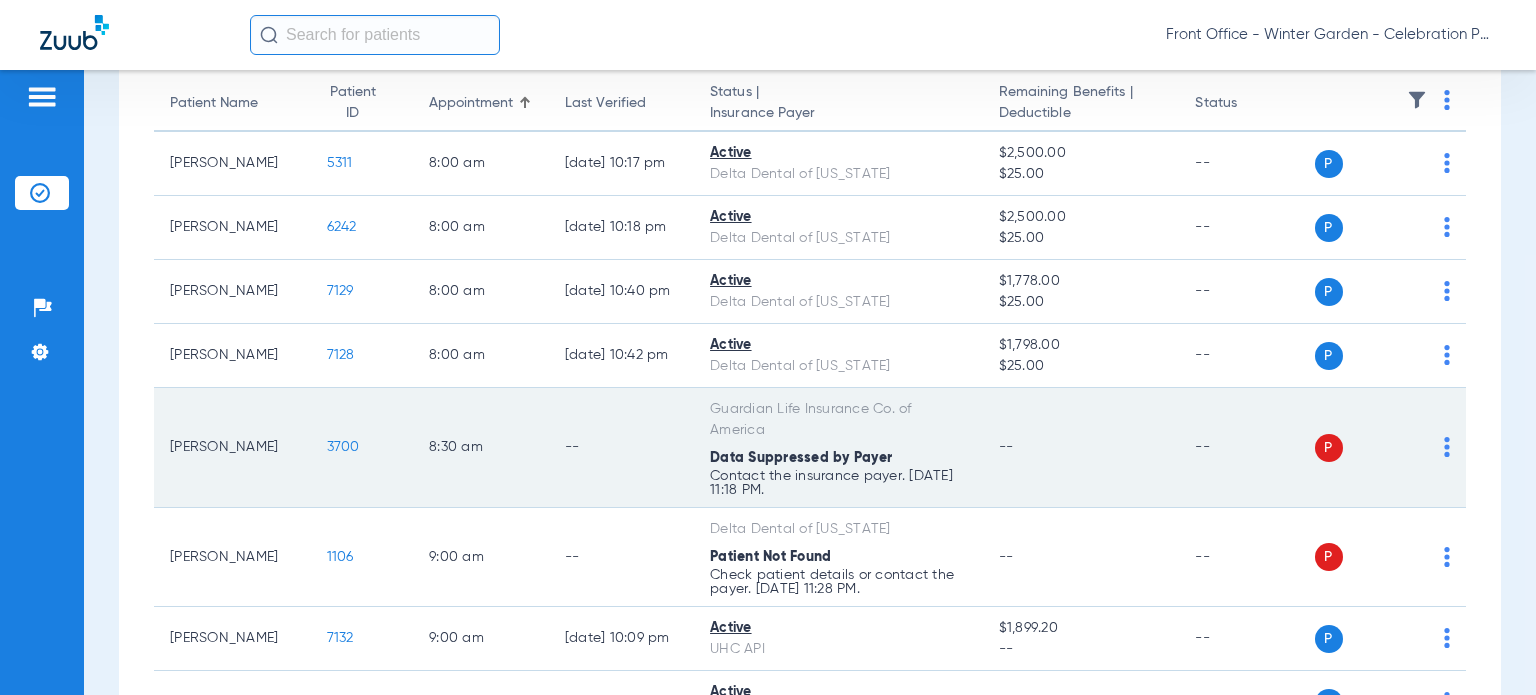 click on "3700" 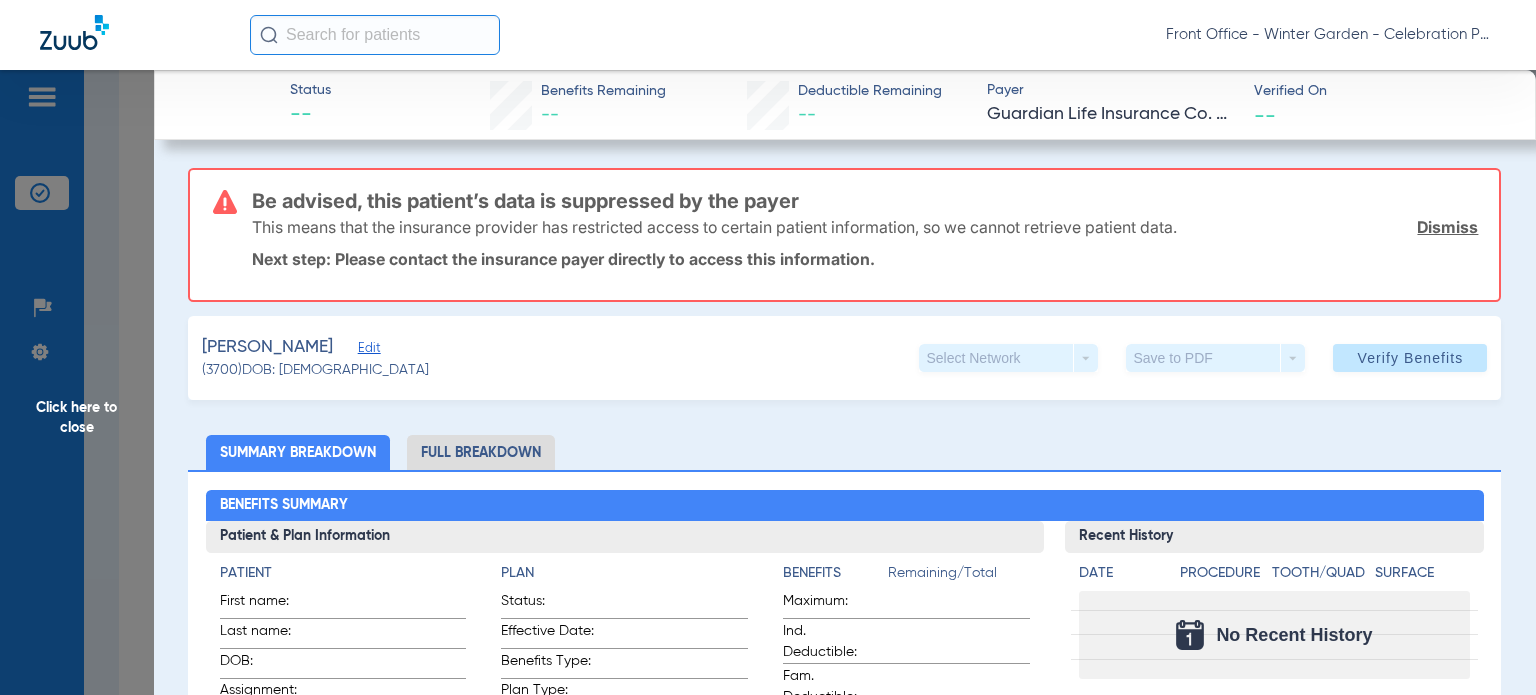 click on "Edit" 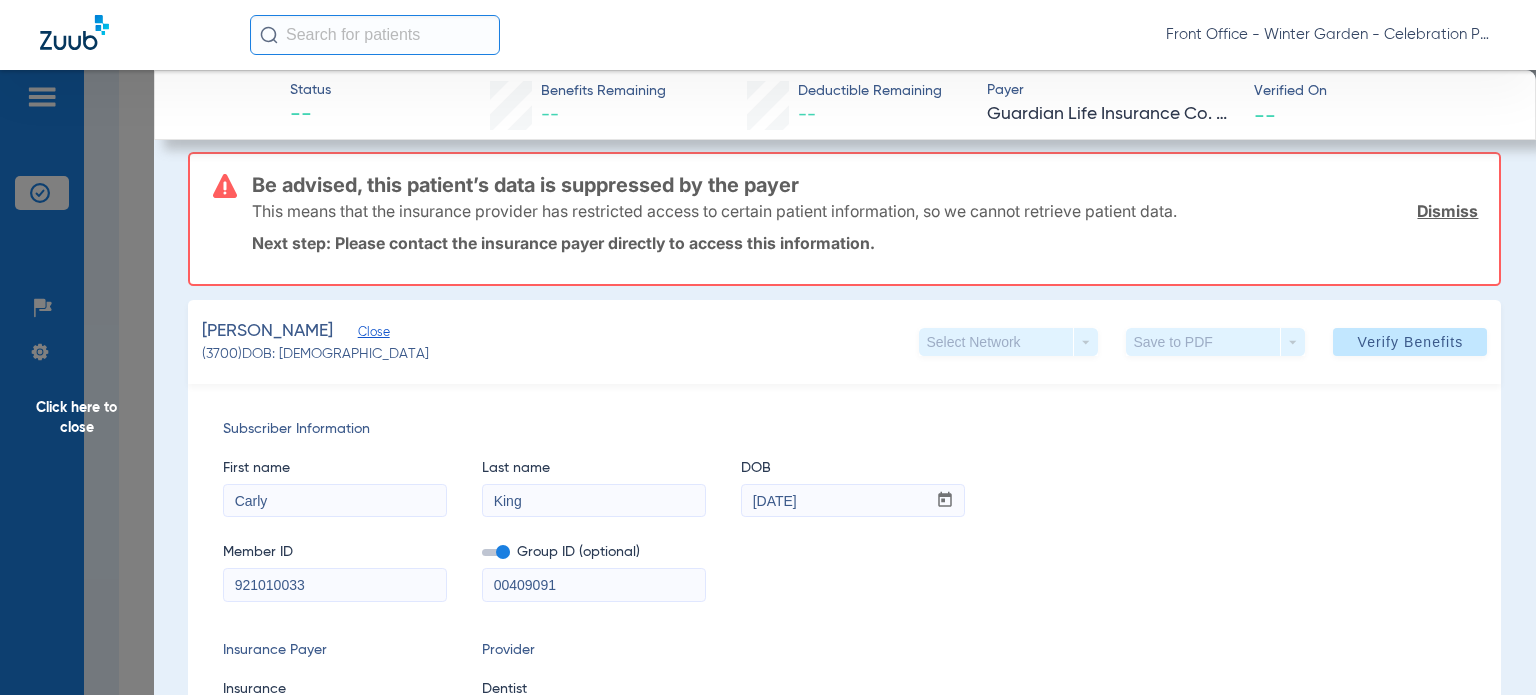 scroll, scrollTop: 0, scrollLeft: 0, axis: both 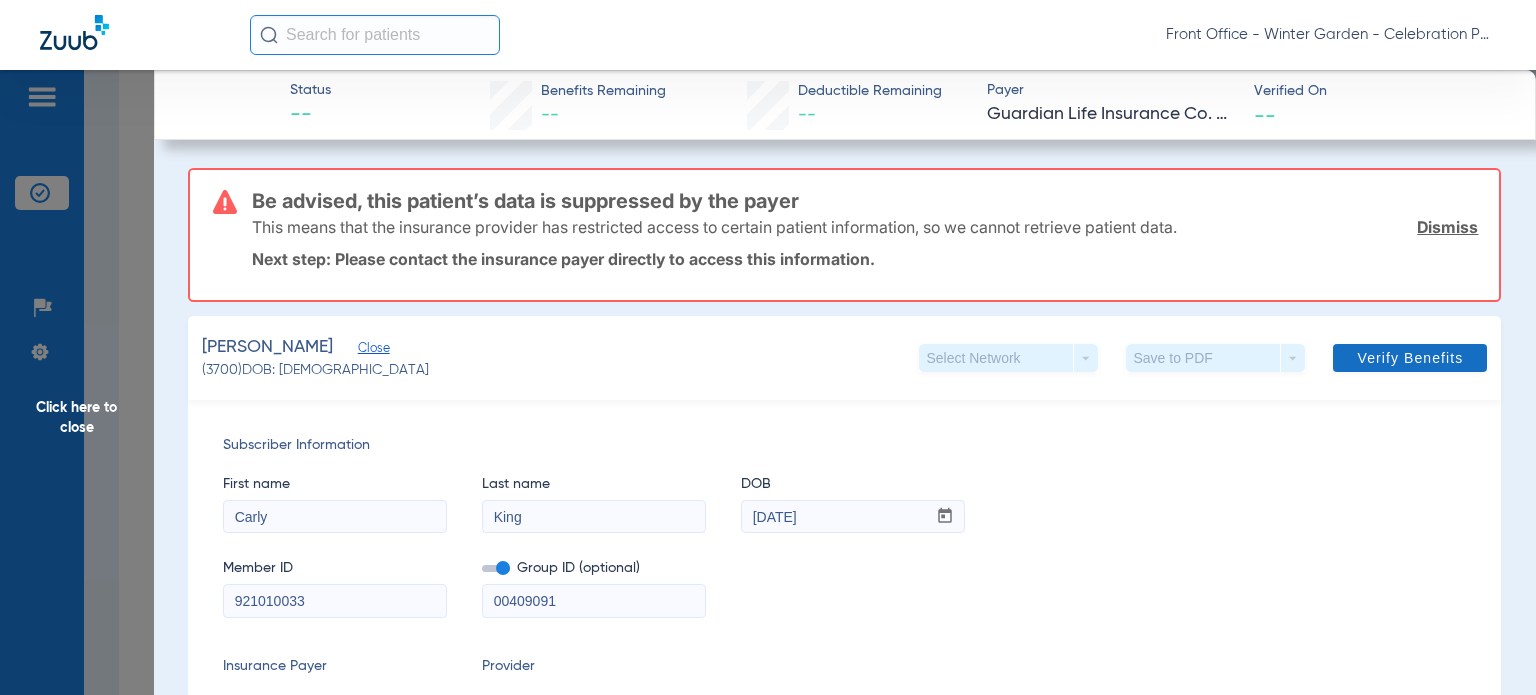 click on "Verify Benefits" 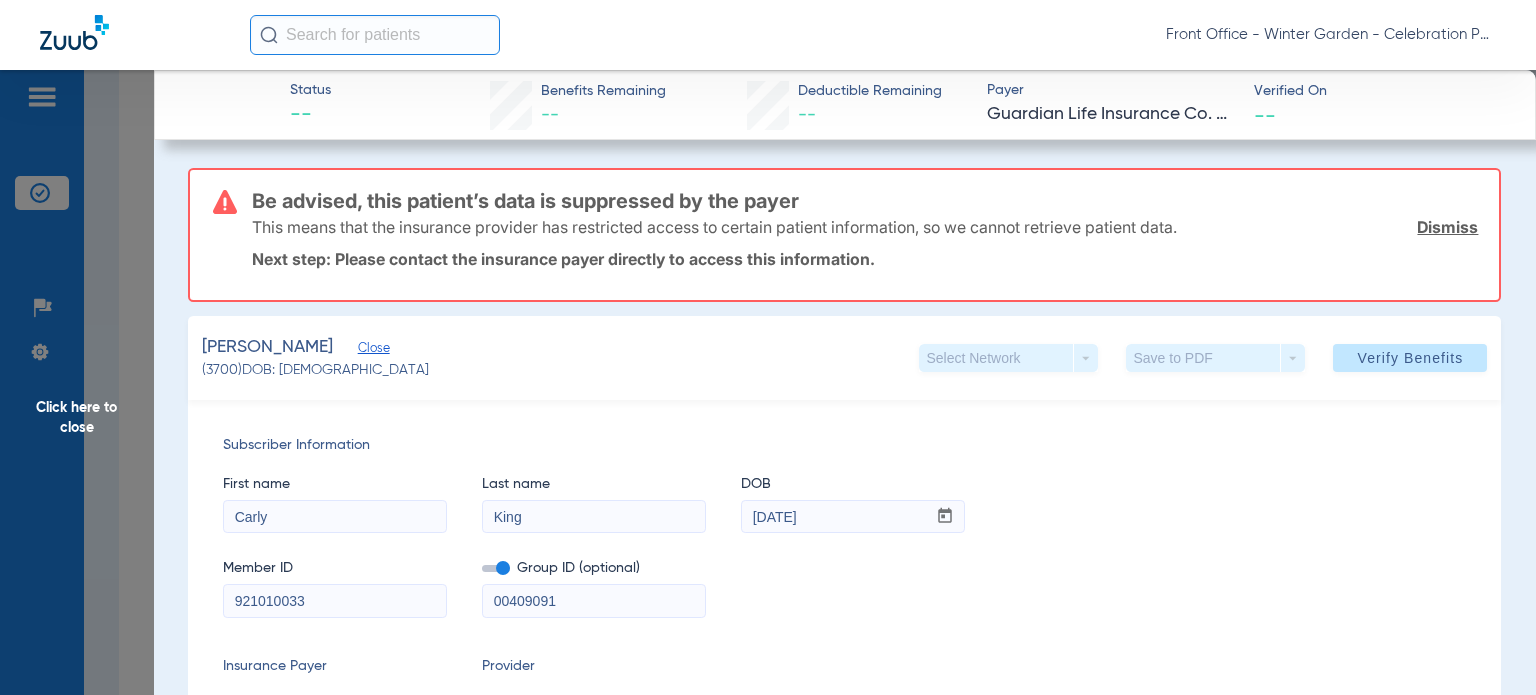 click on "Click here to close" 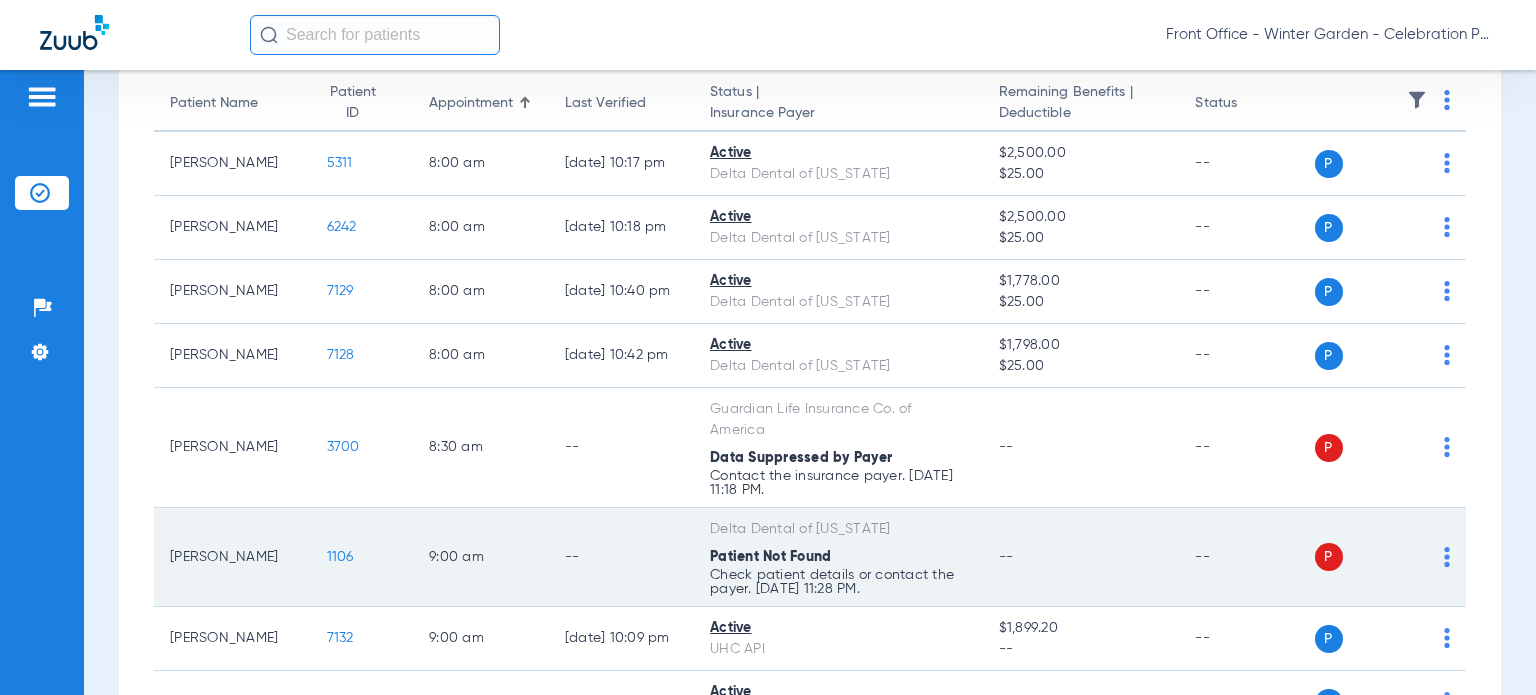 click on "1106" 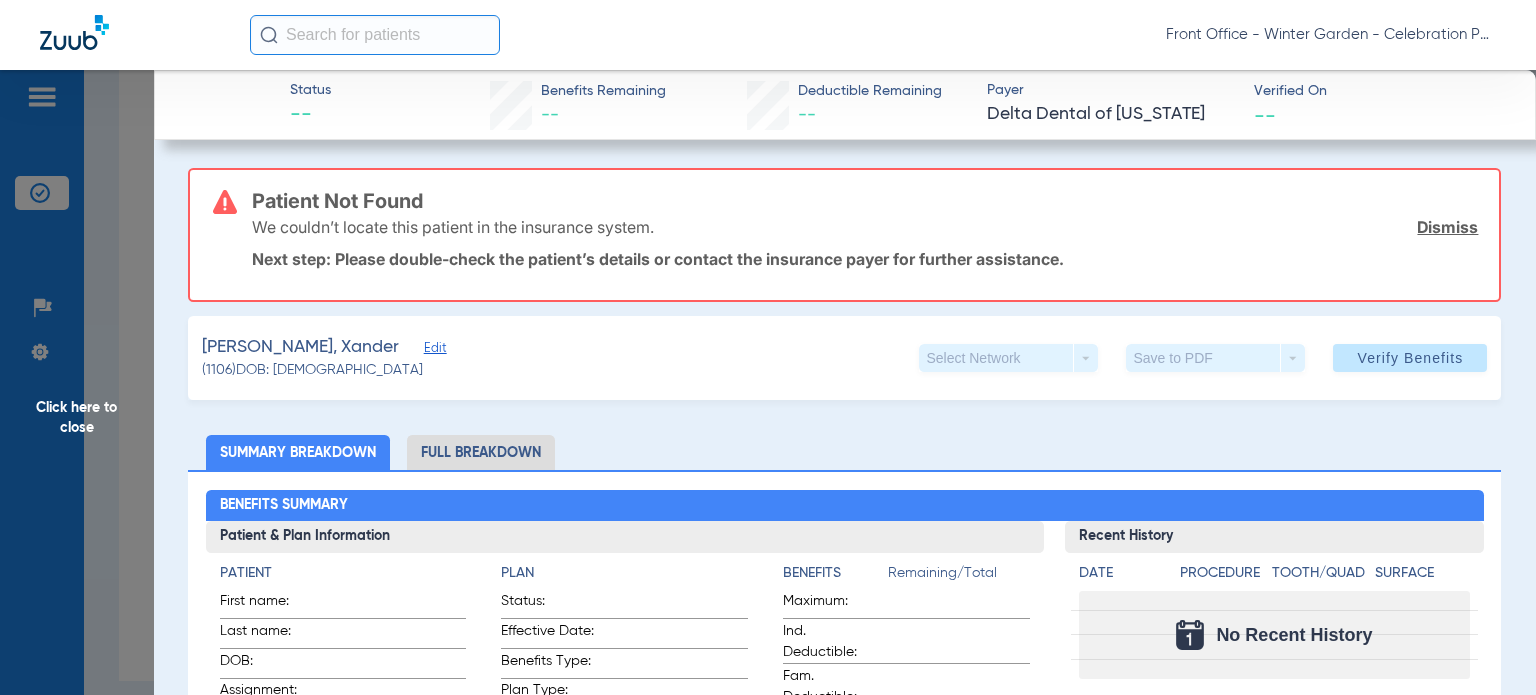 scroll, scrollTop: 1470, scrollLeft: 0, axis: vertical 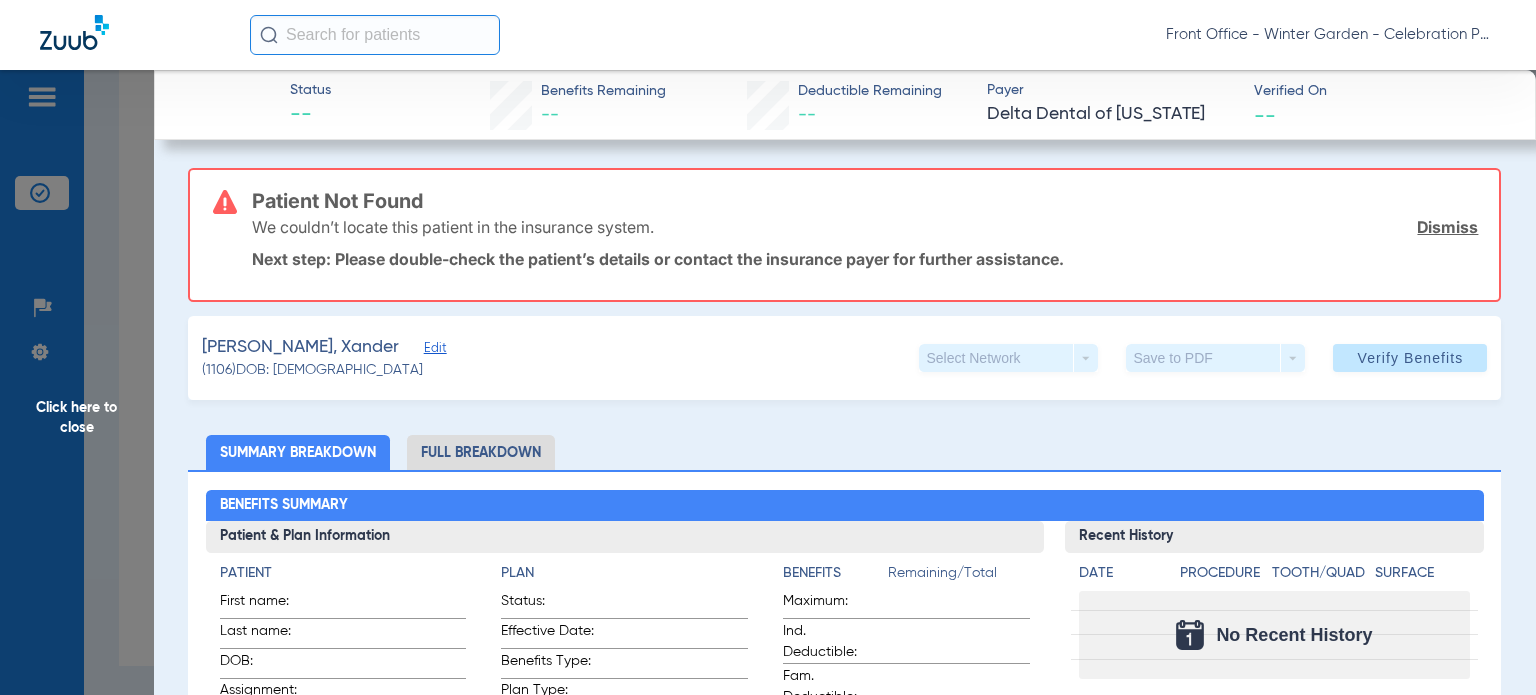 click on "Click here to close" 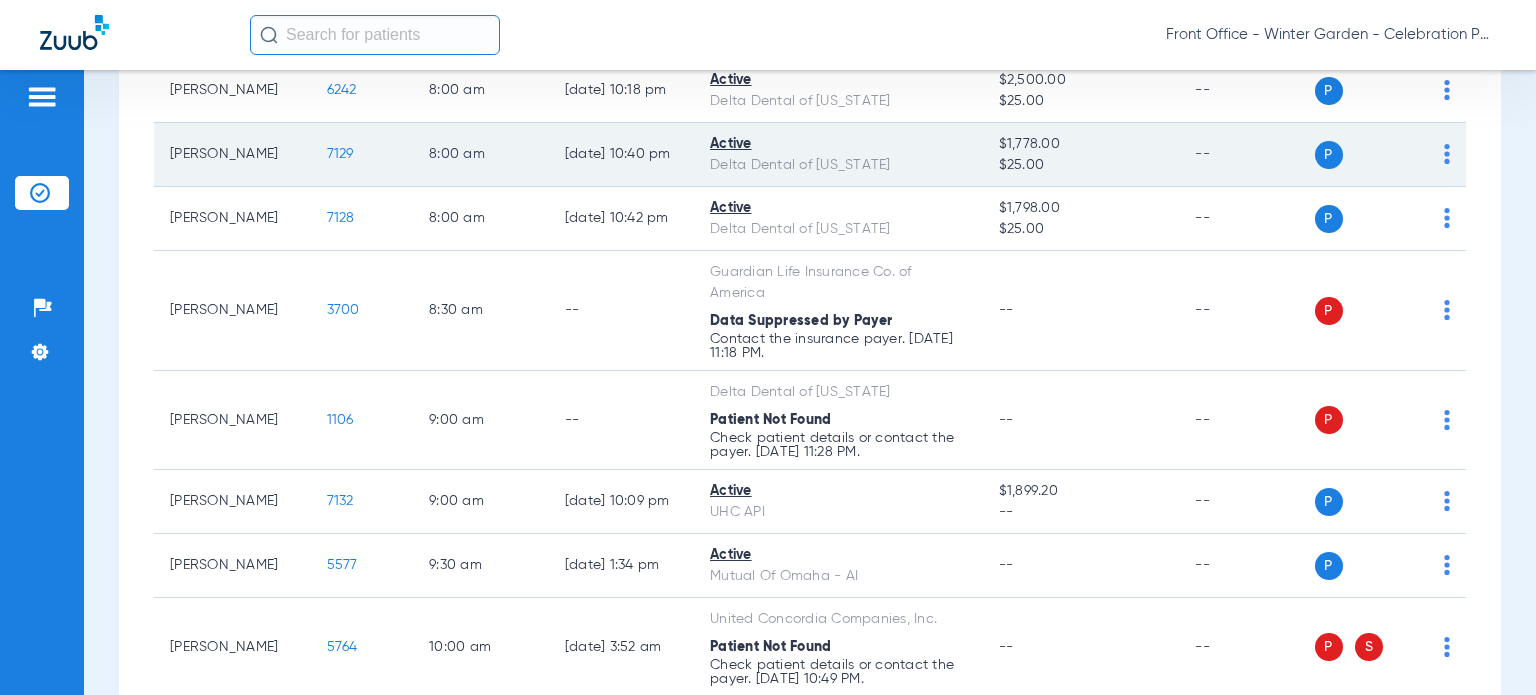 scroll, scrollTop: 470, scrollLeft: 0, axis: vertical 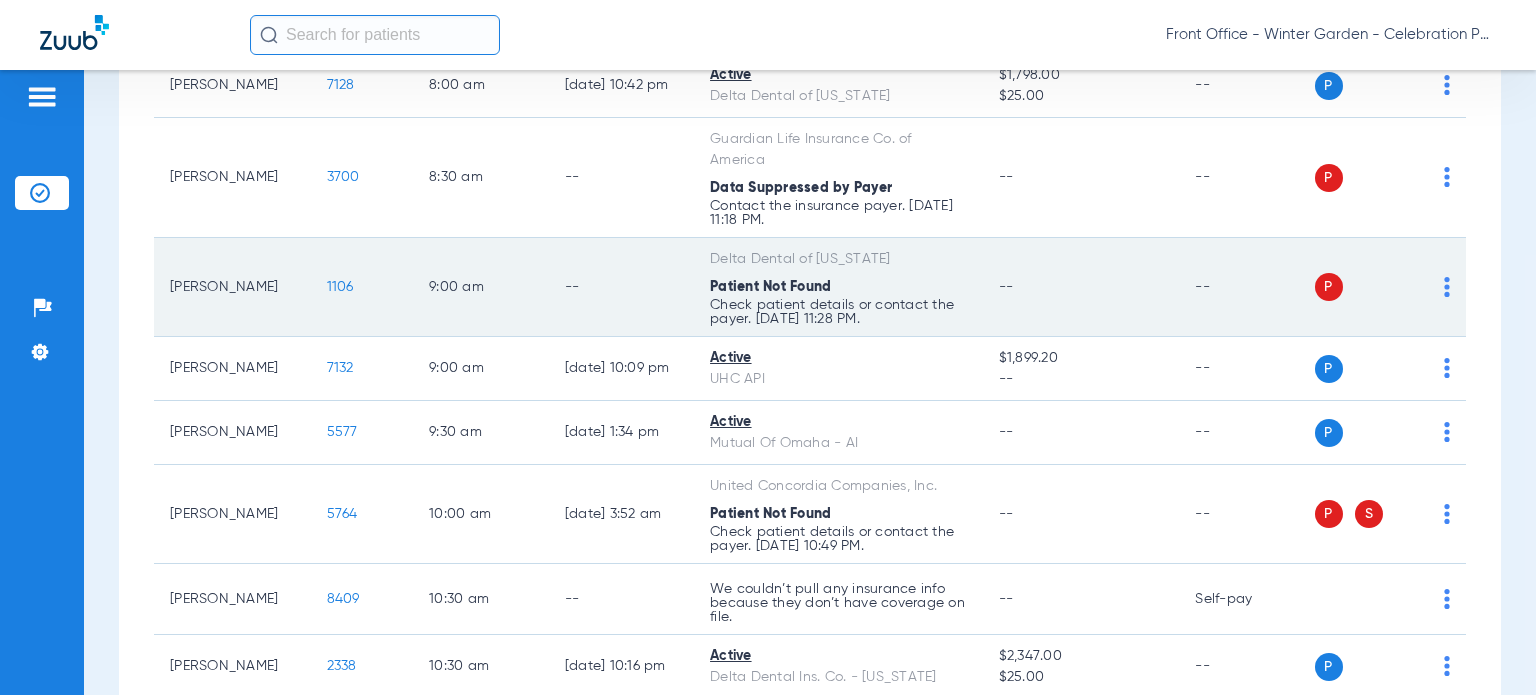 click on "1106" 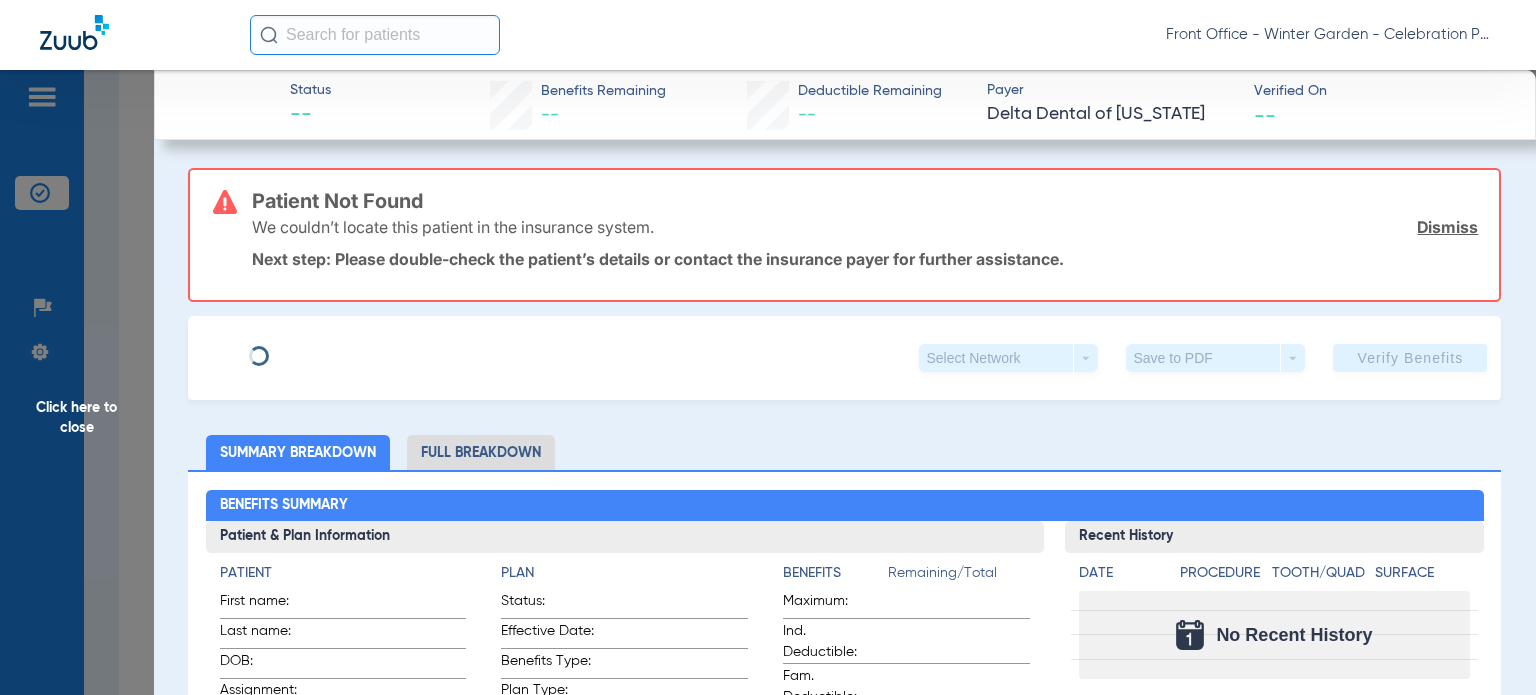 type on "[PERSON_NAME]" 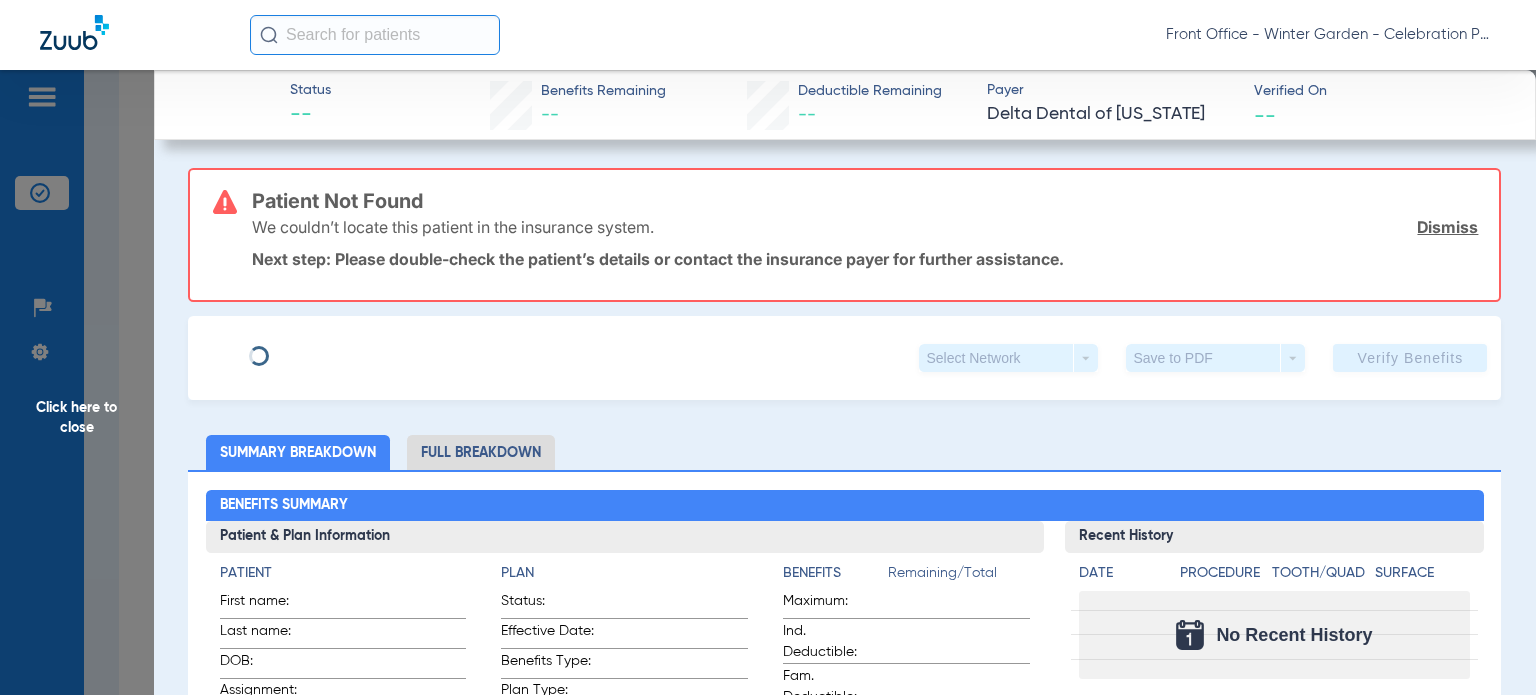 type on "[PERSON_NAME]" 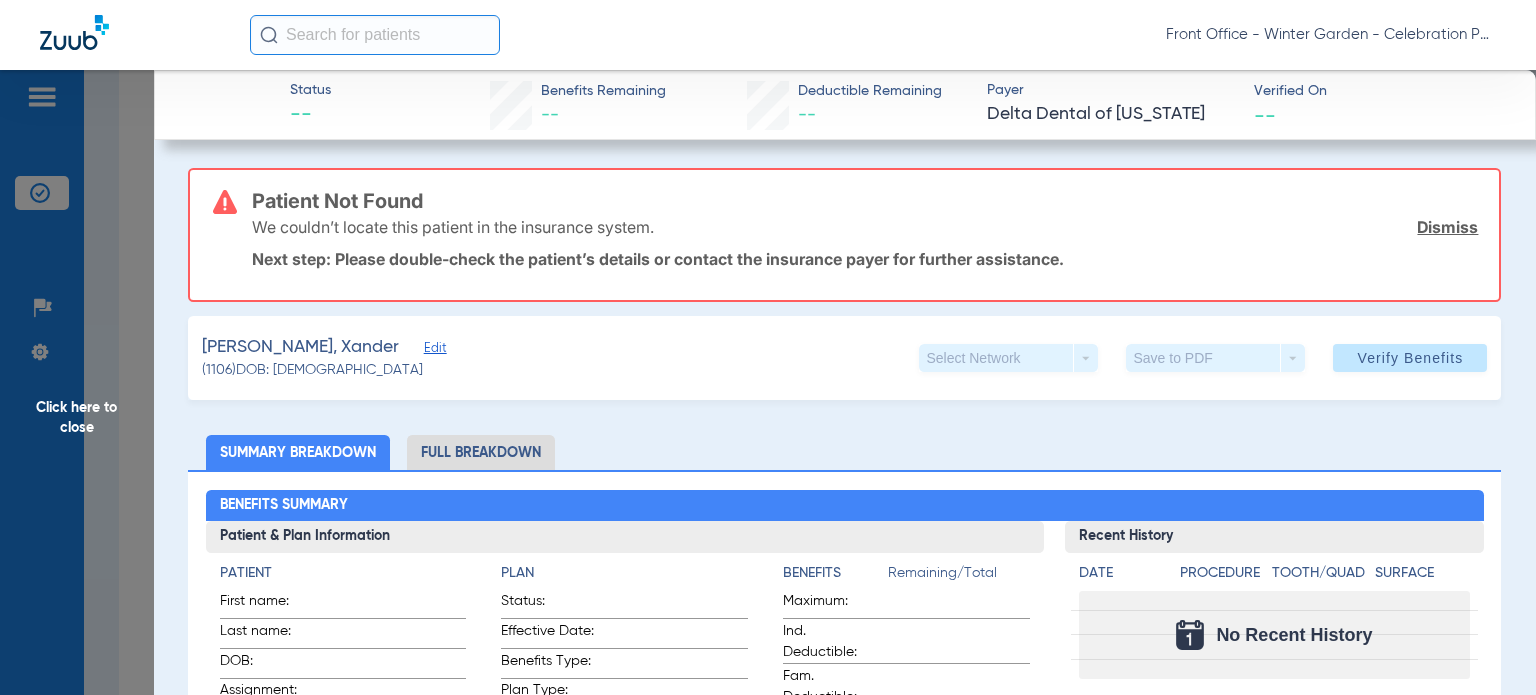 click on "Edit" 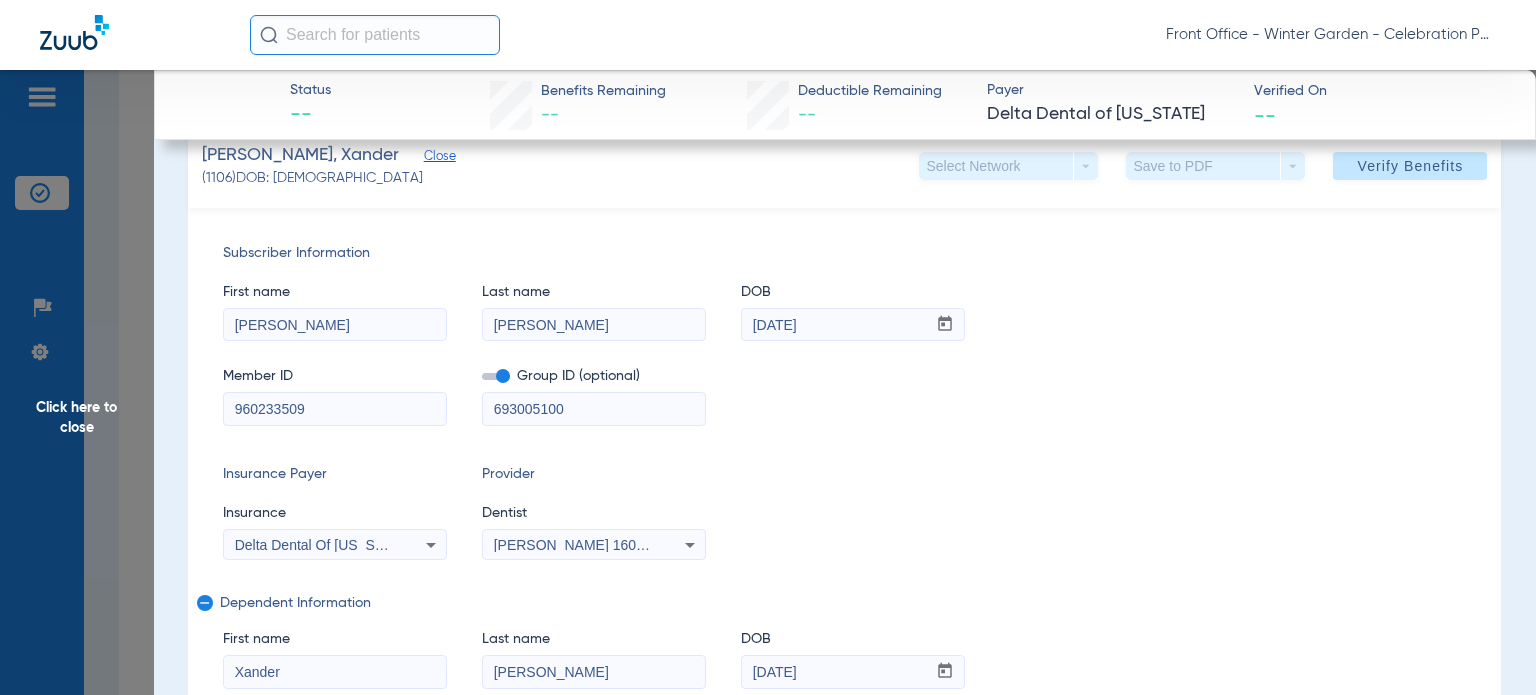 scroll, scrollTop: 0, scrollLeft: 0, axis: both 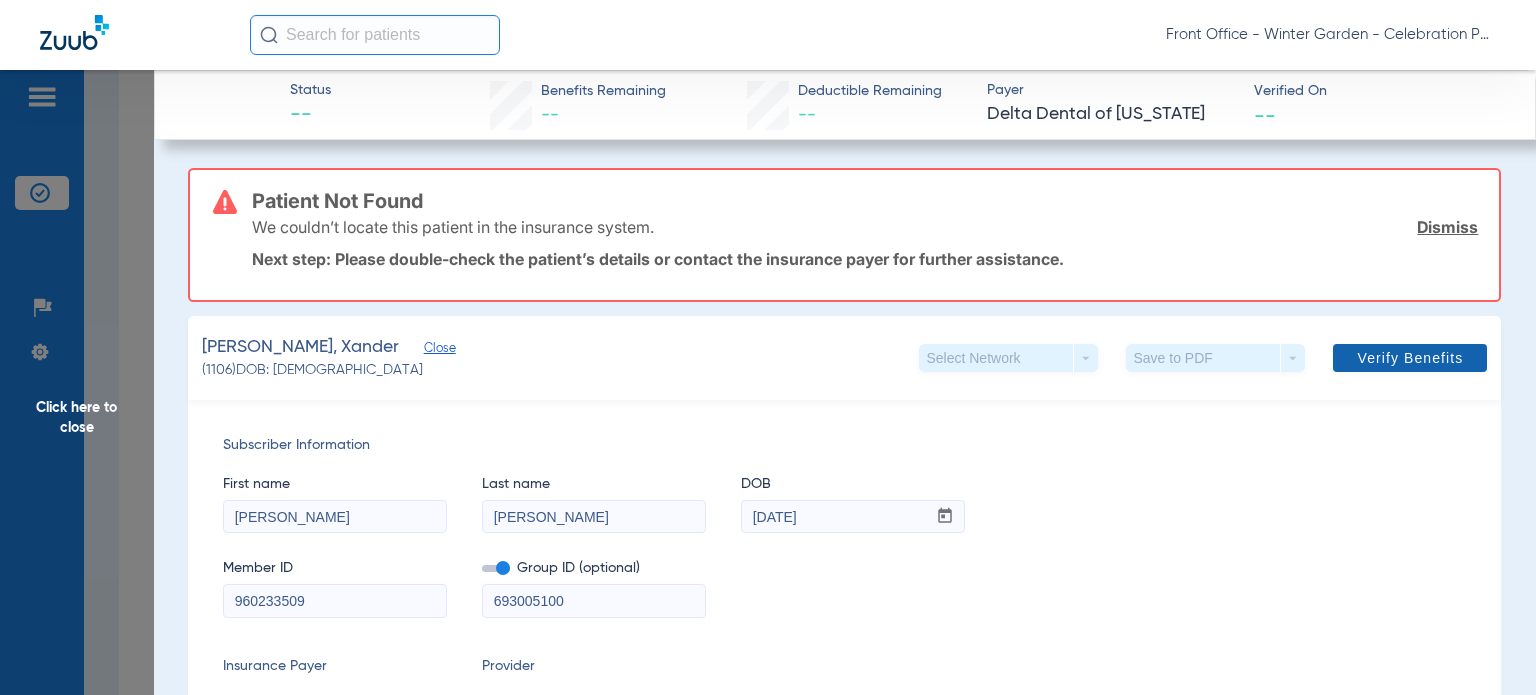 click 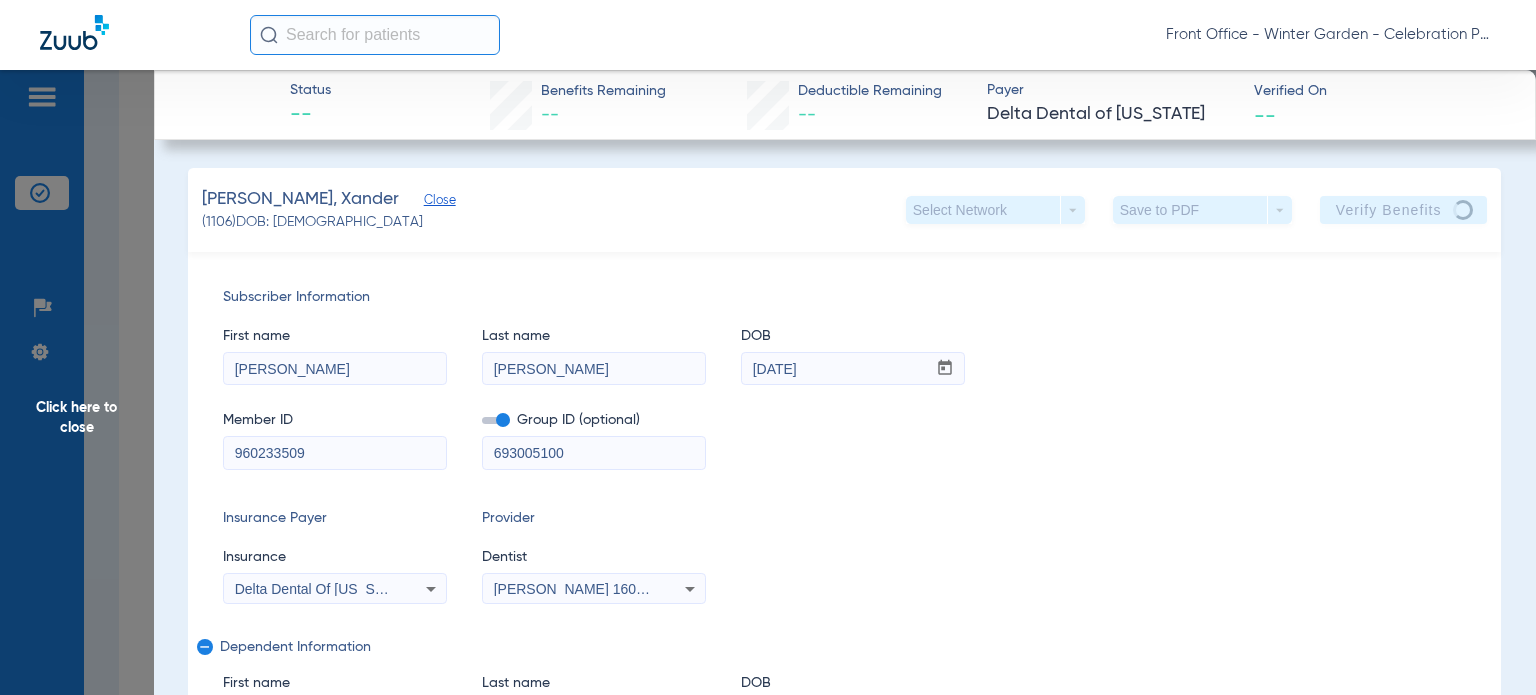 click on "Click here to close" 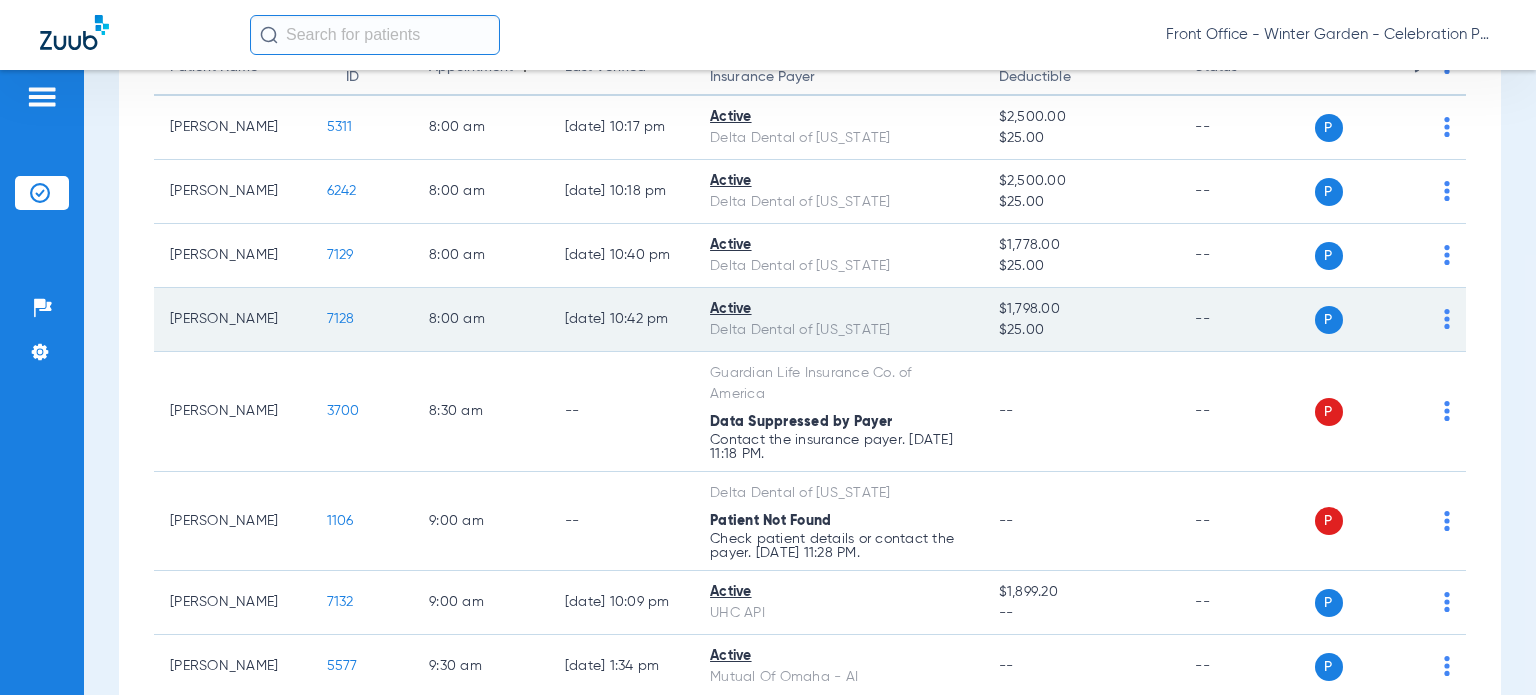 scroll, scrollTop: 270, scrollLeft: 0, axis: vertical 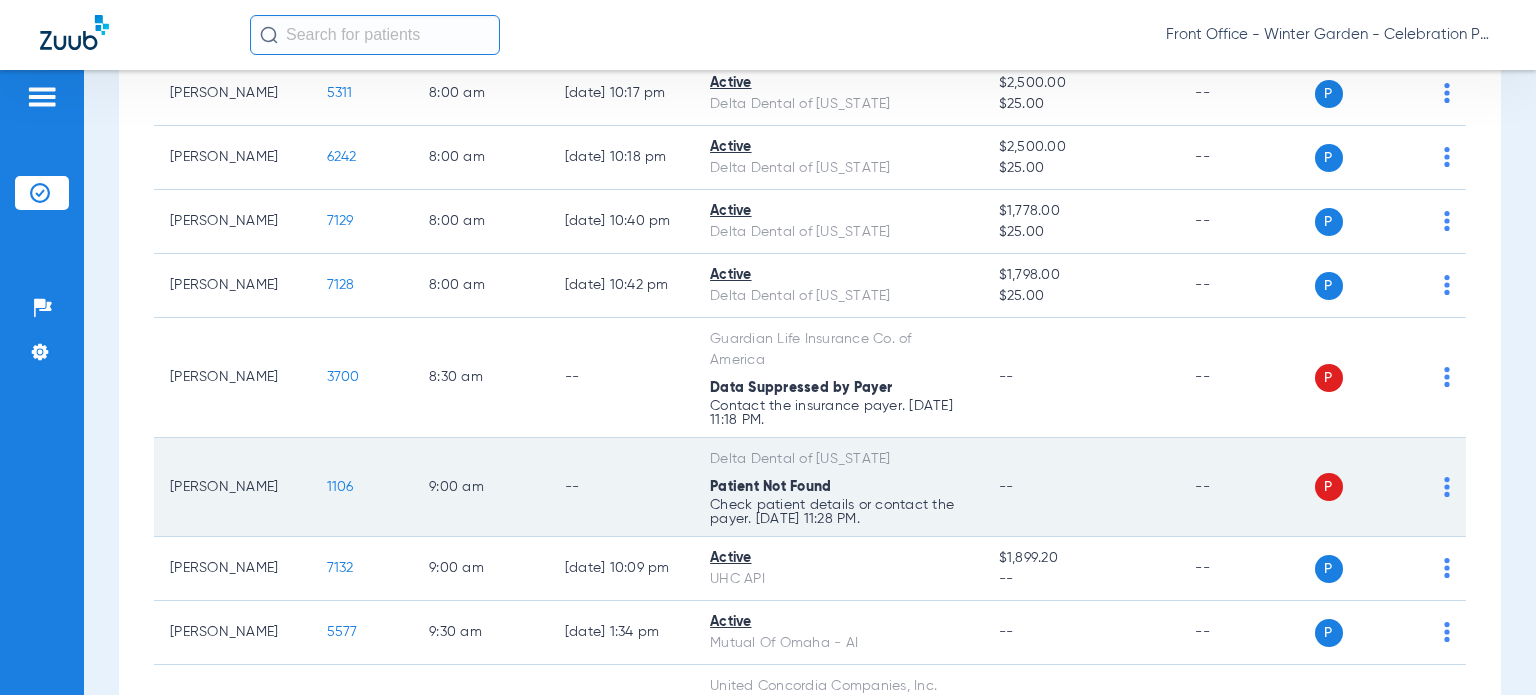click on "P S" 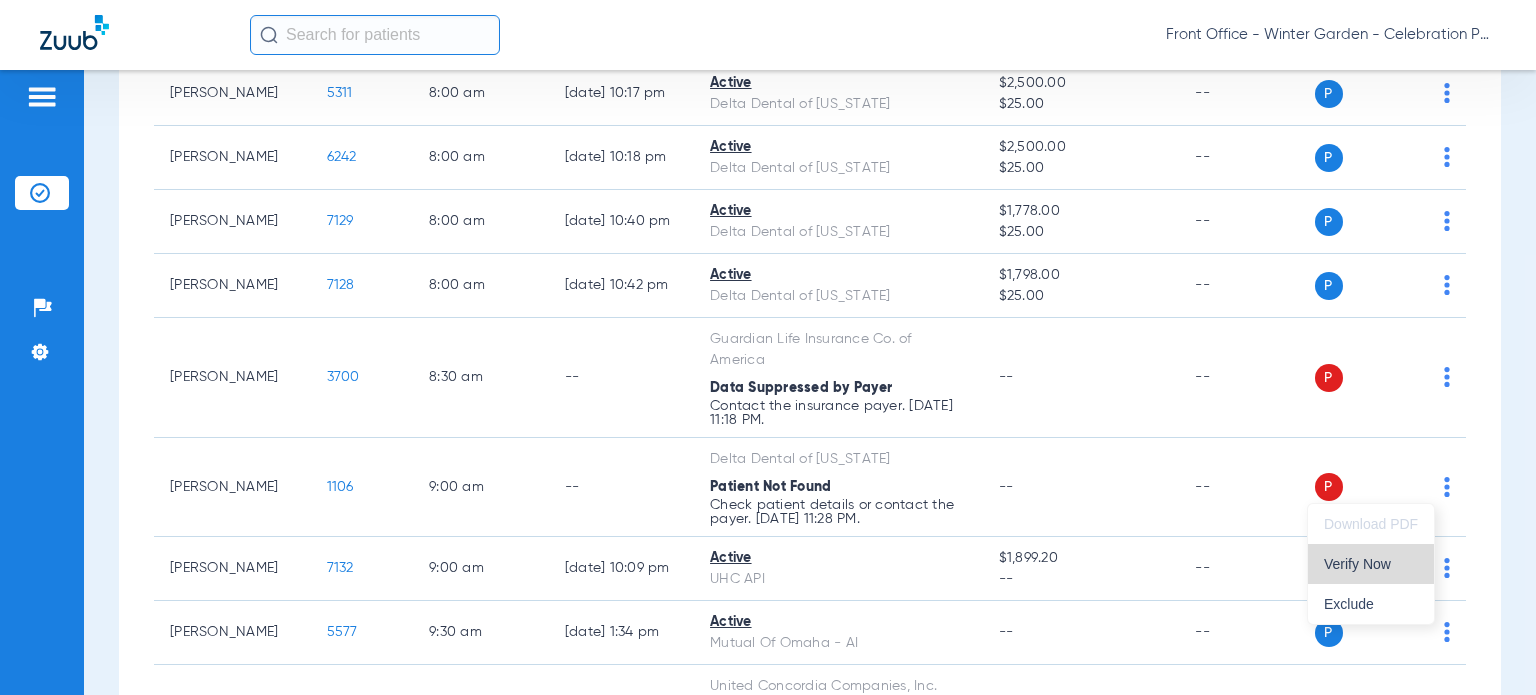 click on "Verify Now" at bounding box center (1371, 564) 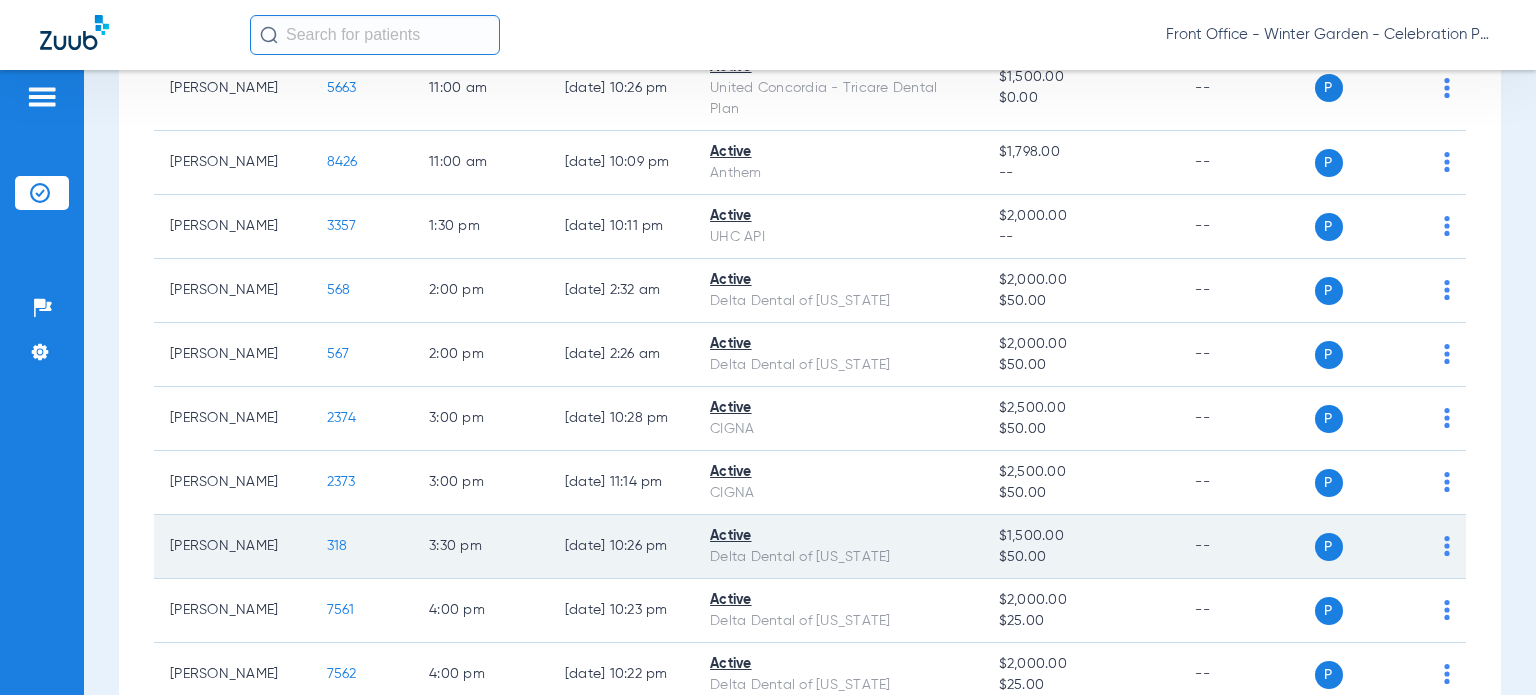 scroll, scrollTop: 1370, scrollLeft: 0, axis: vertical 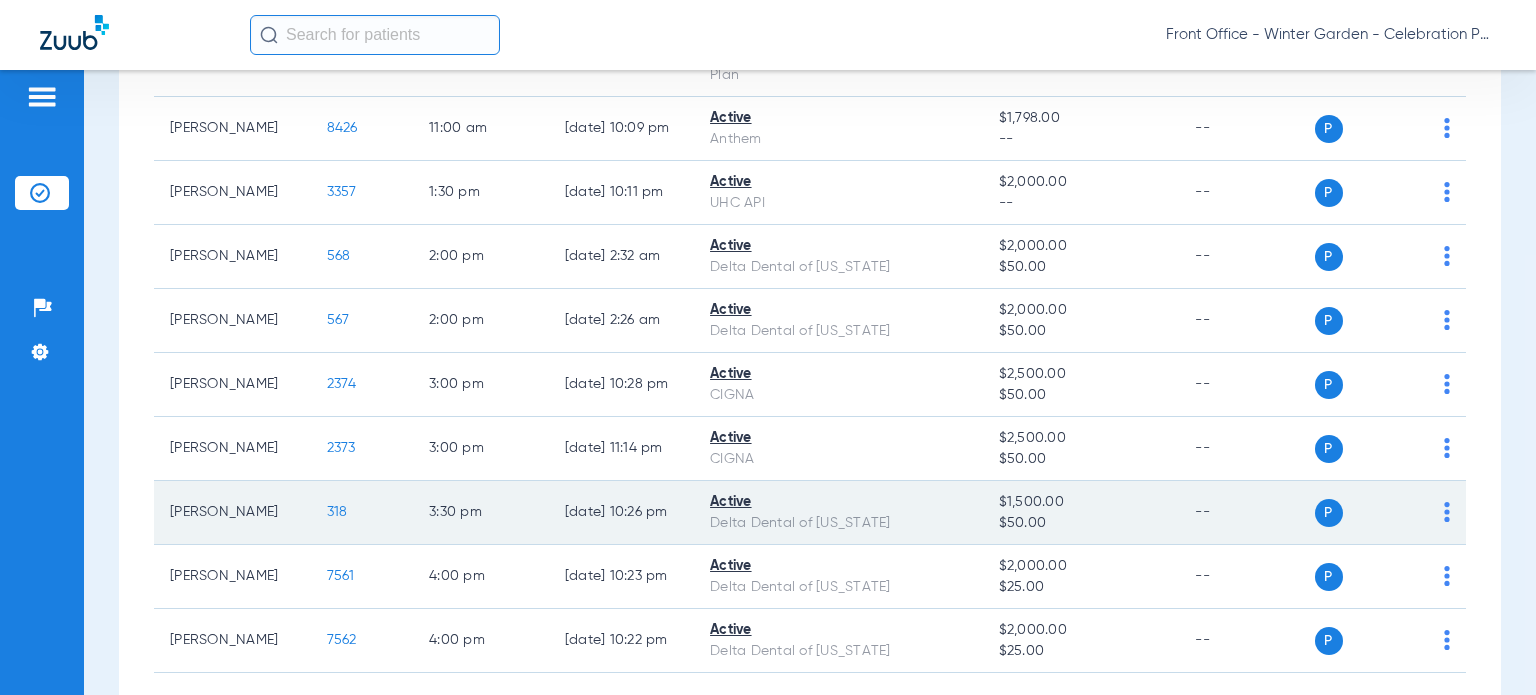 click on "318" 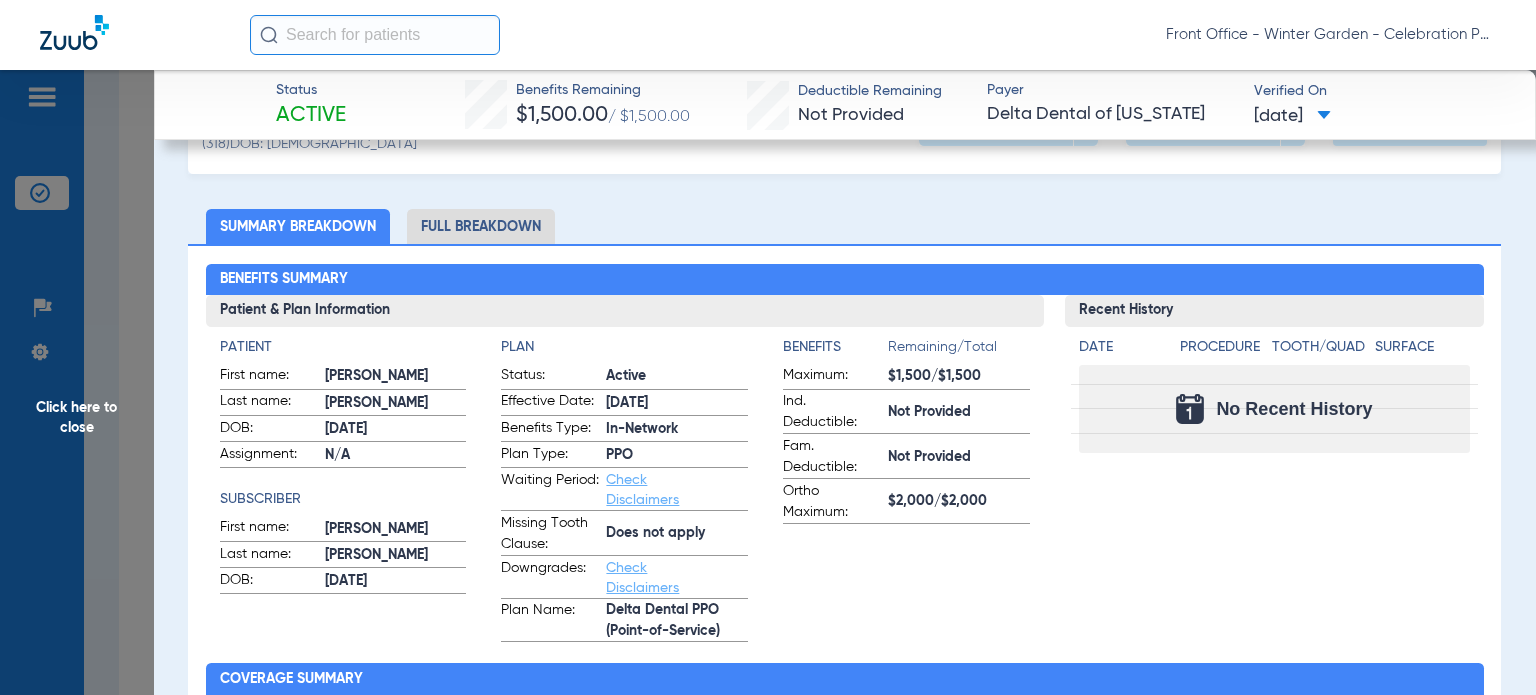 scroll, scrollTop: 0, scrollLeft: 0, axis: both 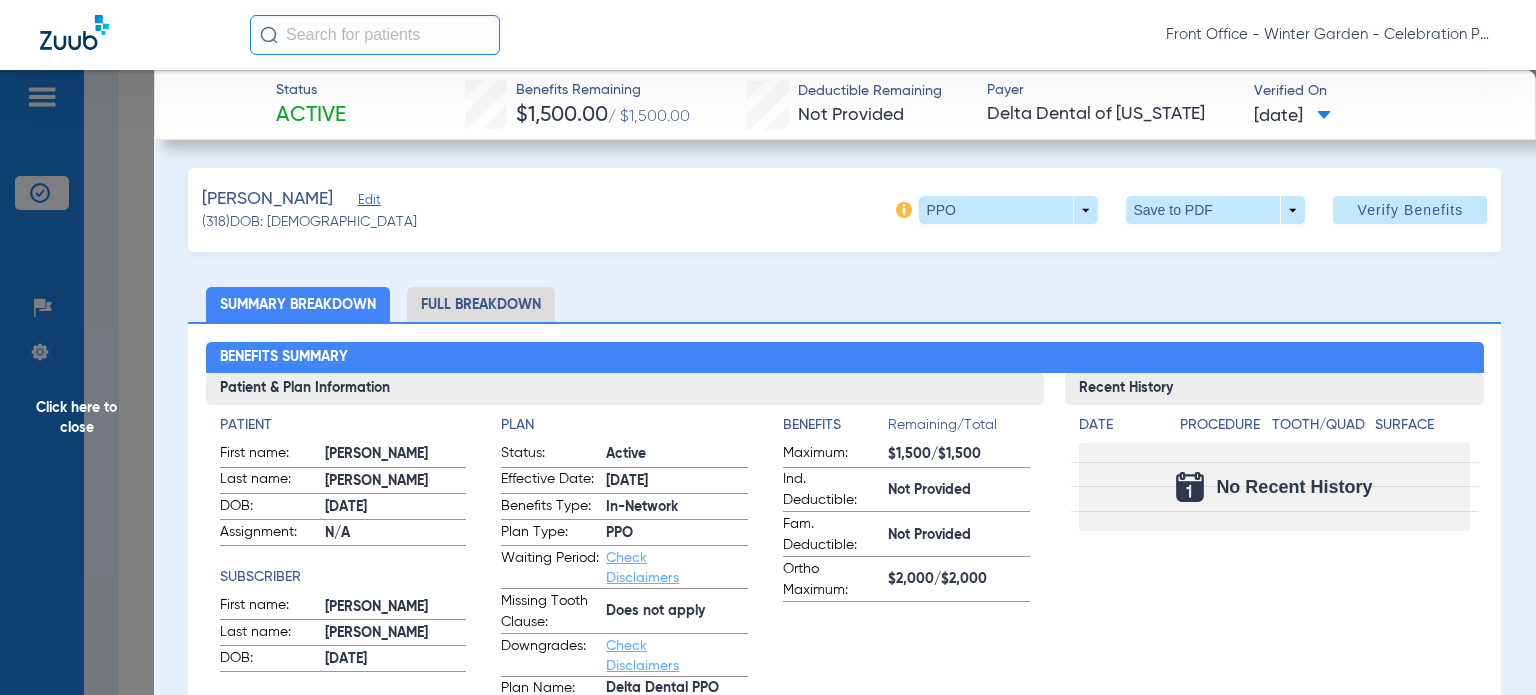 click on "Full Breakdown" 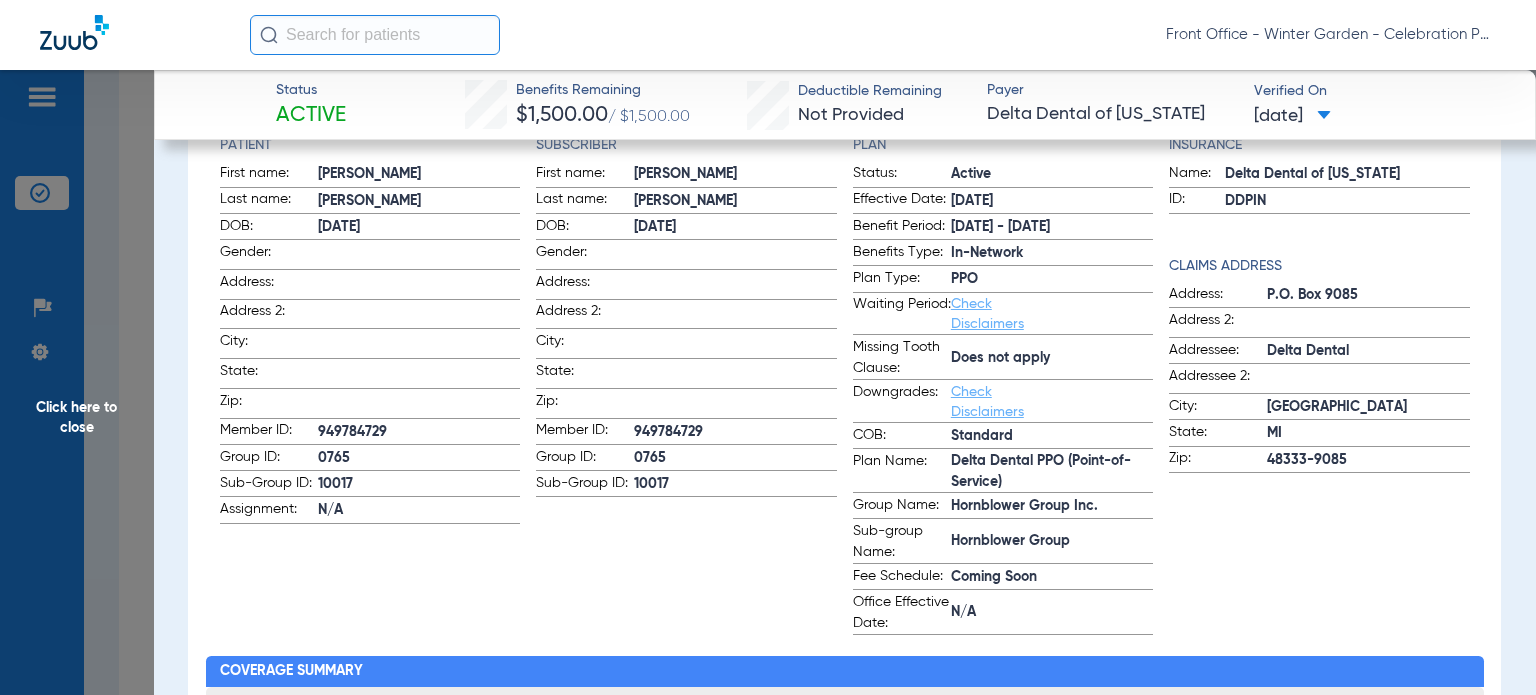 scroll, scrollTop: 400, scrollLeft: 0, axis: vertical 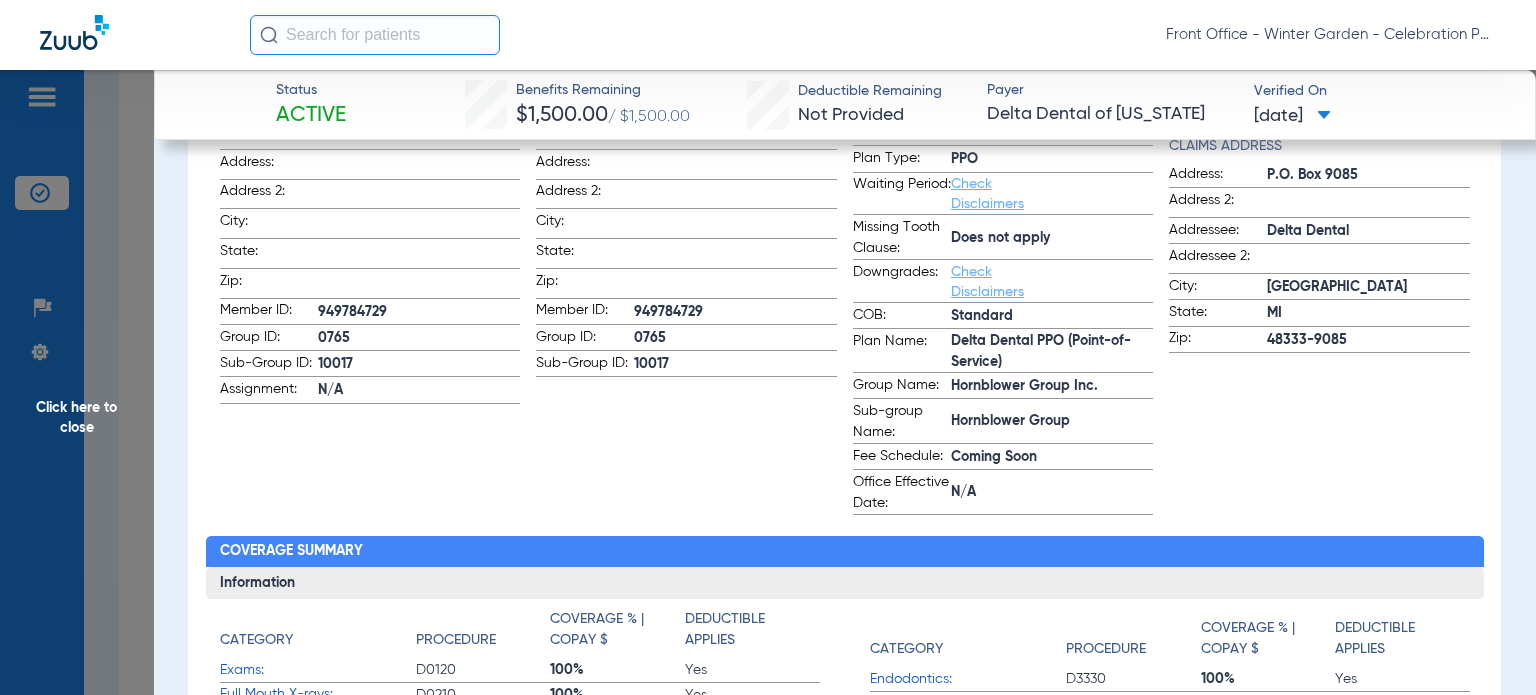 click on "Click here to close" 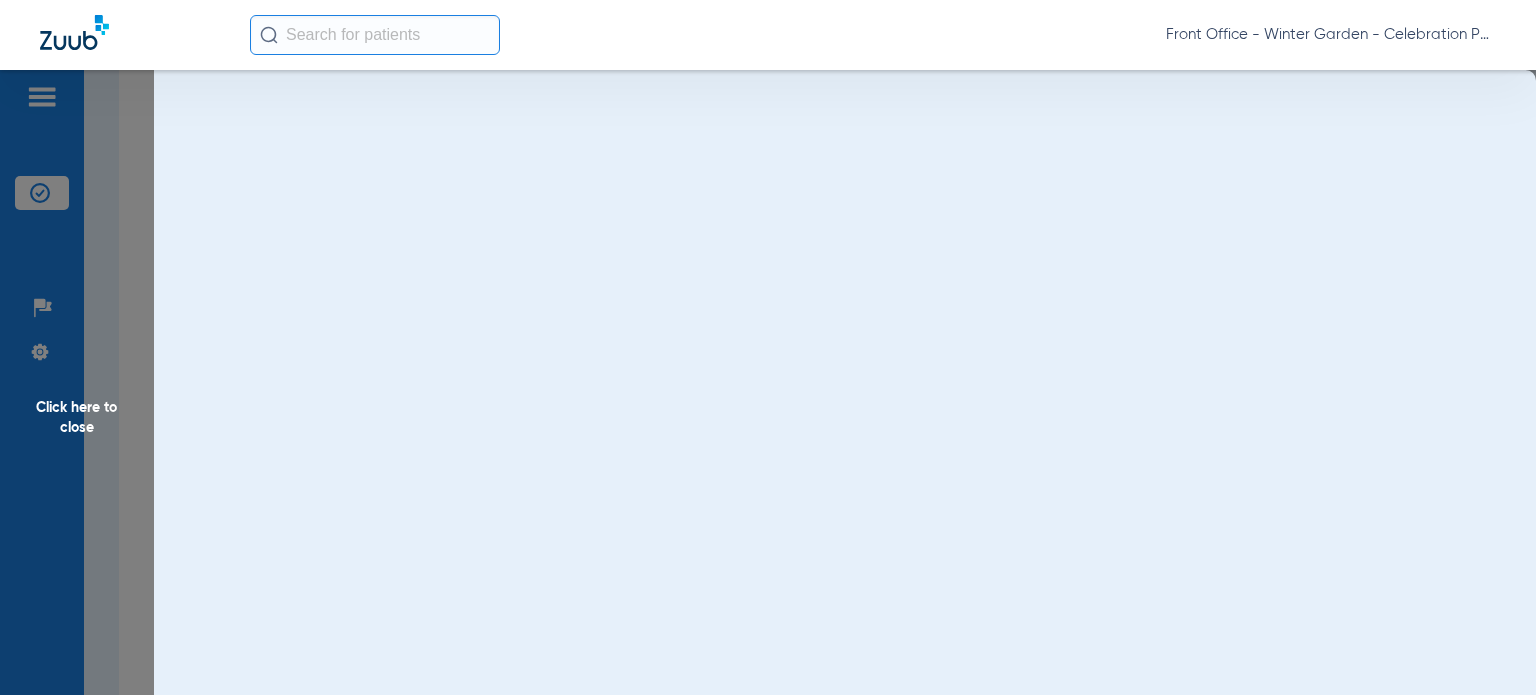 scroll, scrollTop: 0, scrollLeft: 0, axis: both 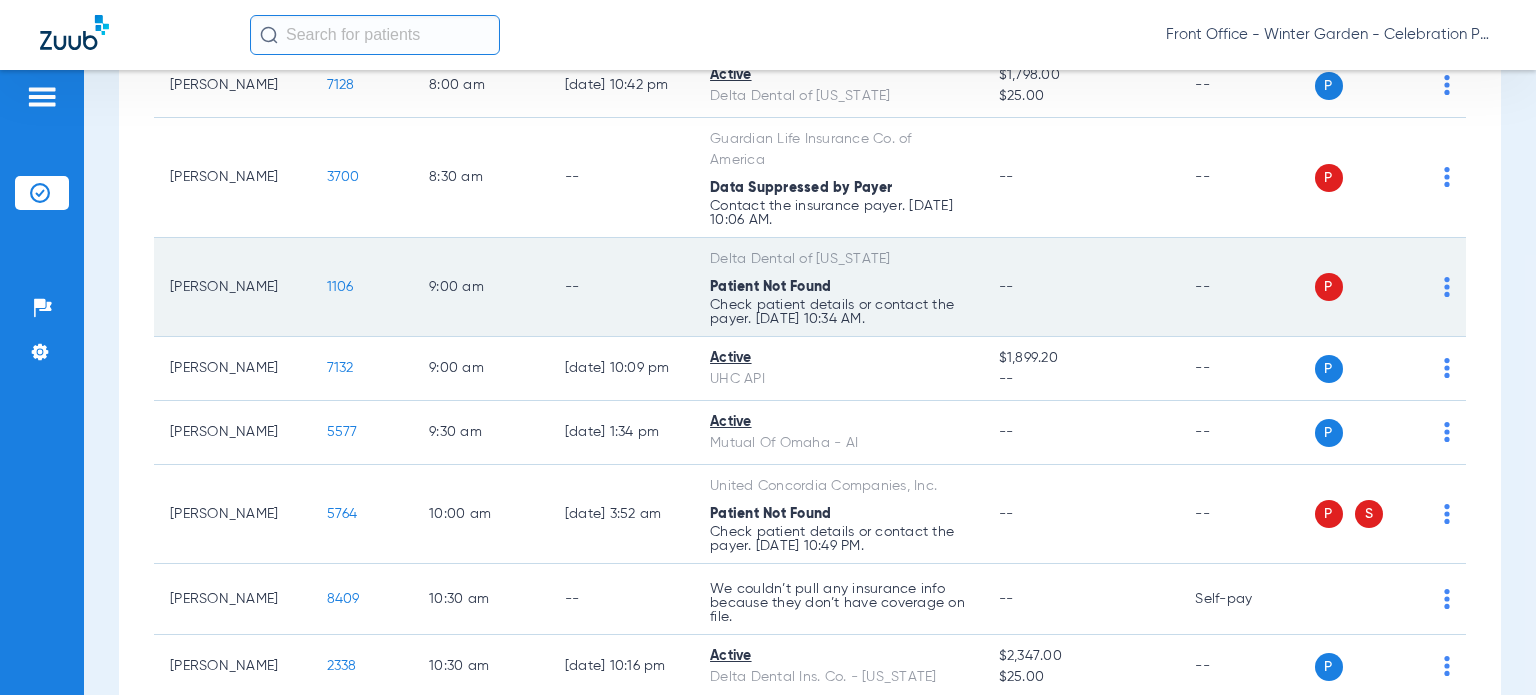 click on "1106" 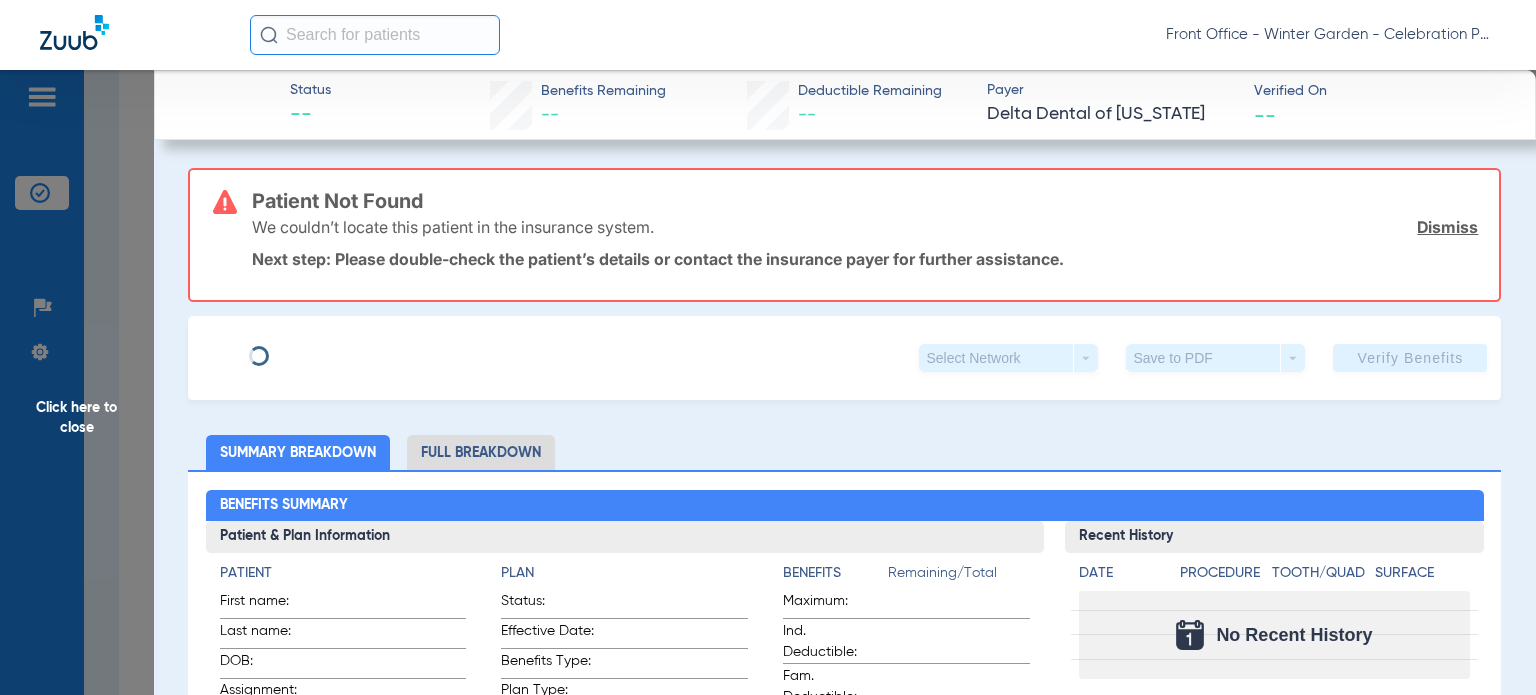 type on "[PERSON_NAME]" 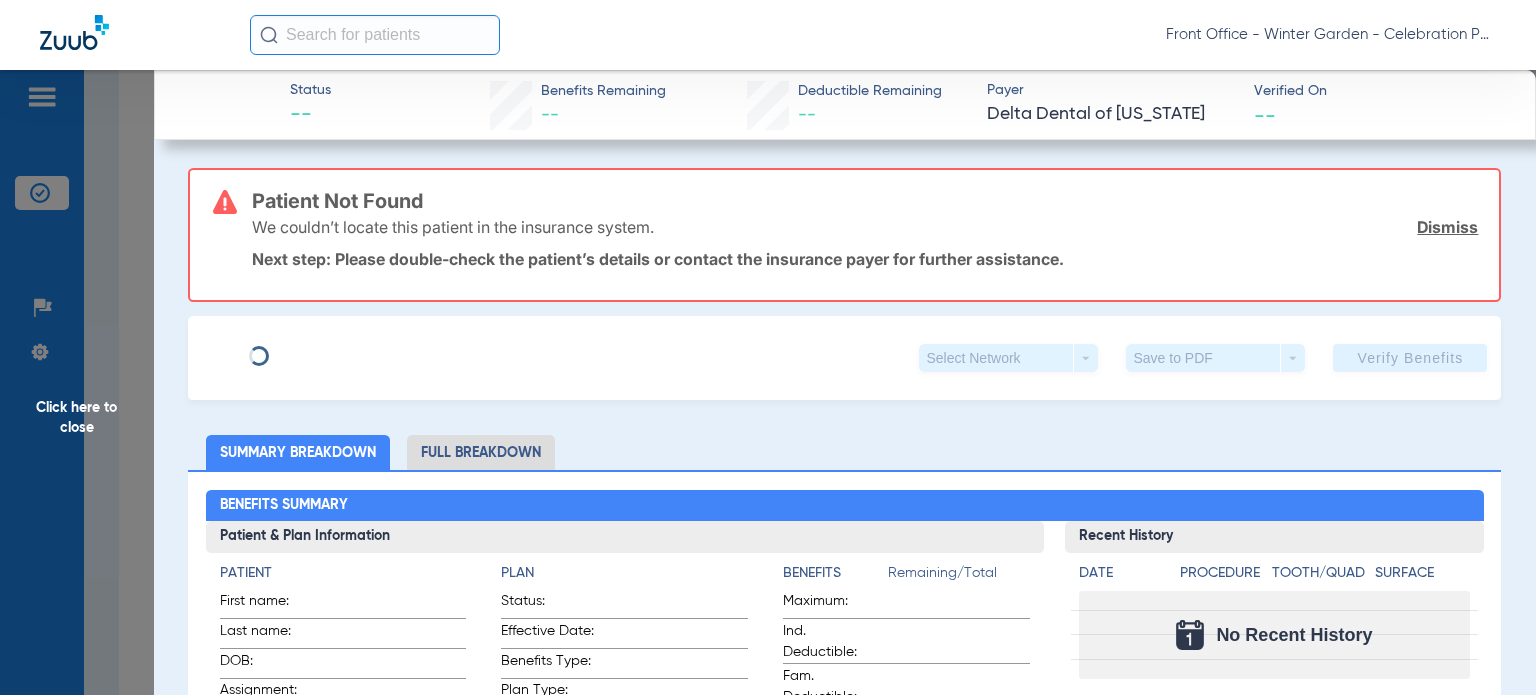 type on "[PERSON_NAME]" 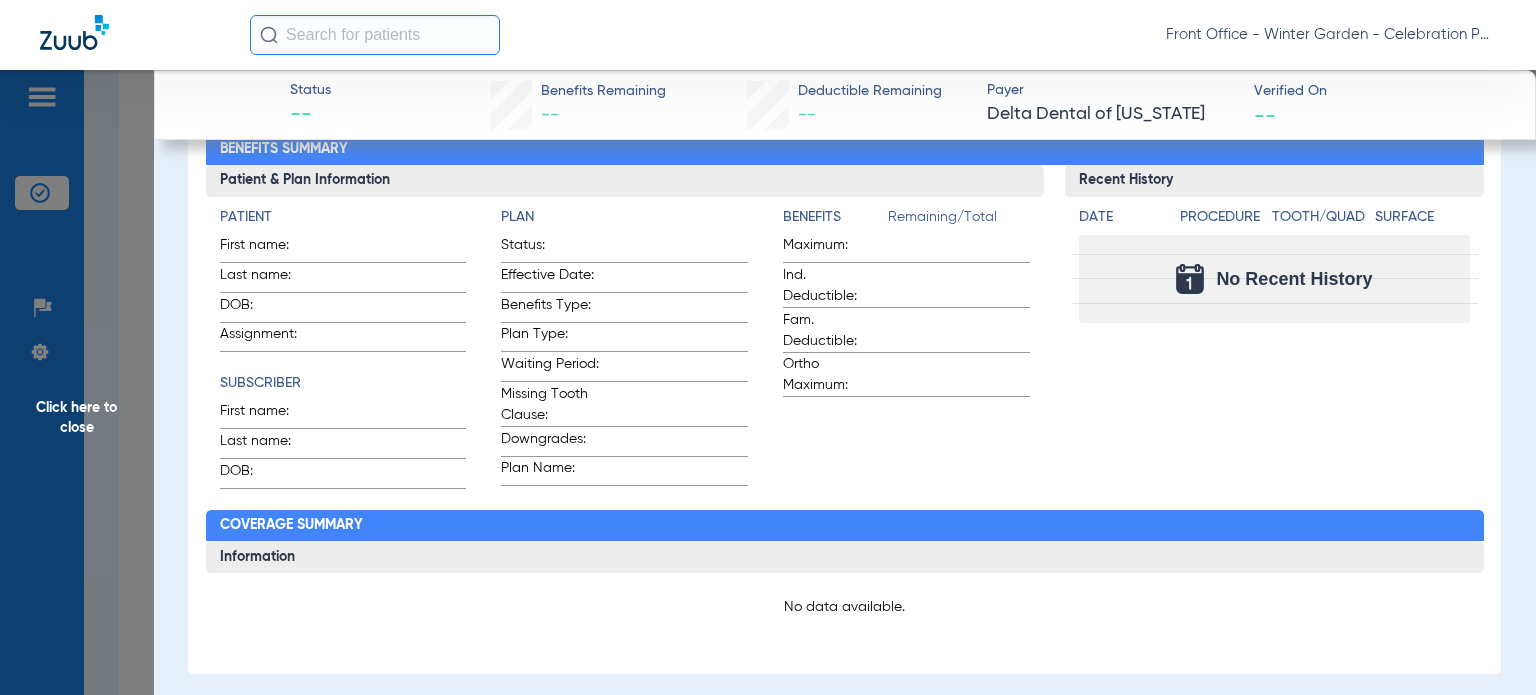 scroll, scrollTop: 0, scrollLeft: 0, axis: both 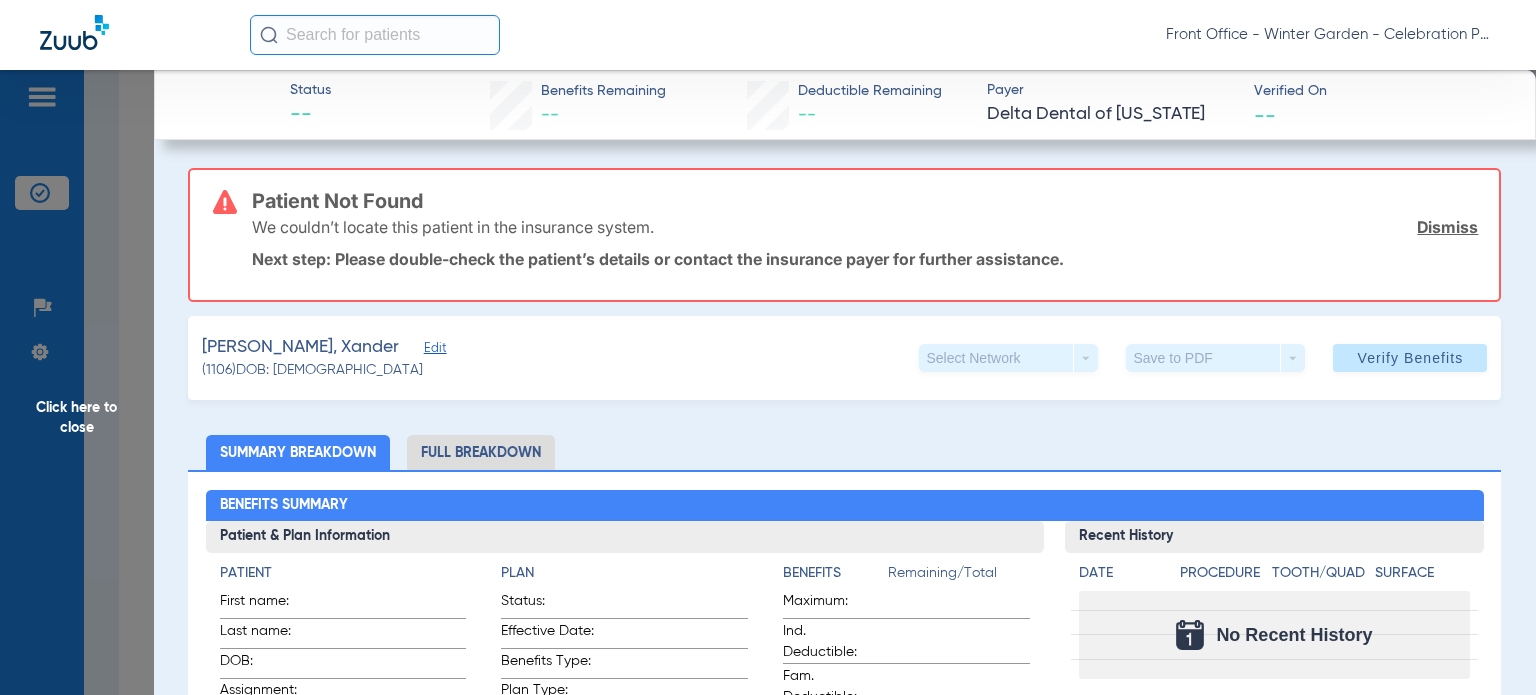click on "Edit" 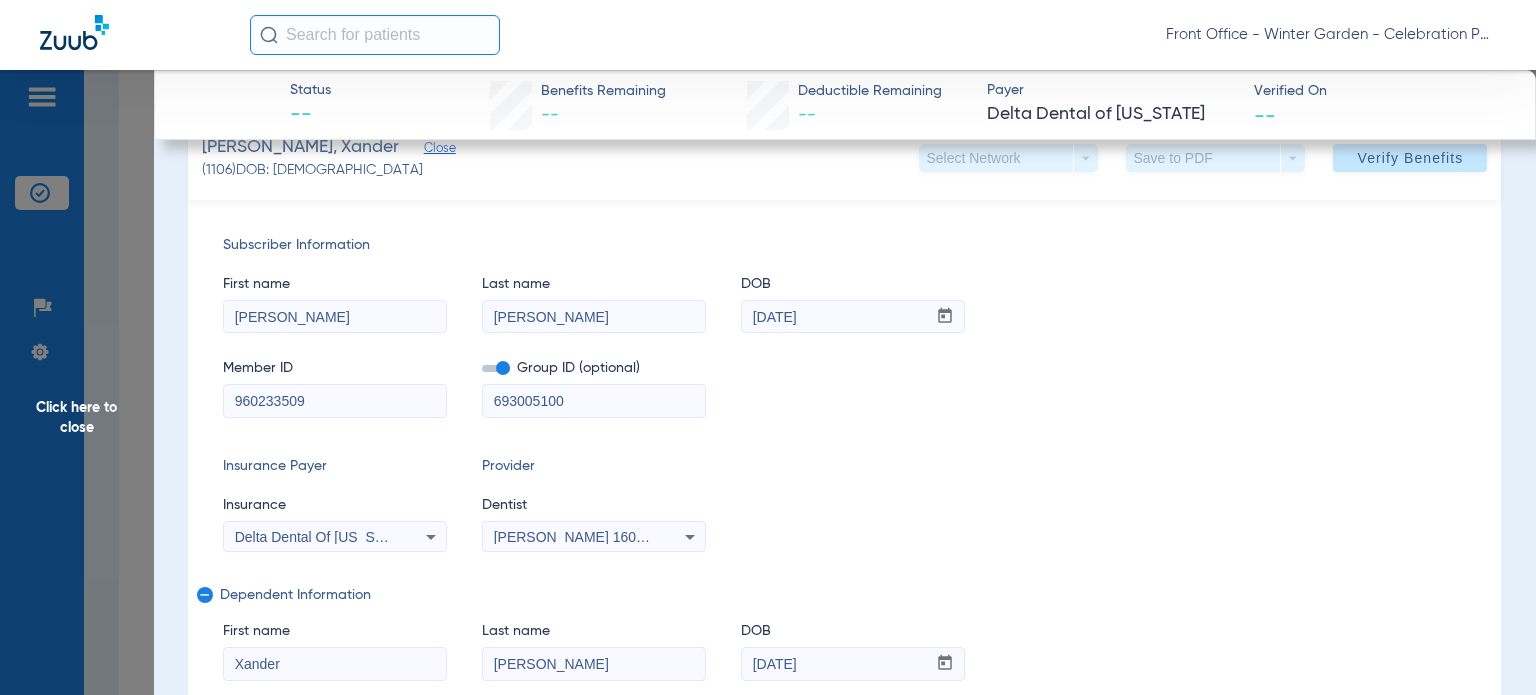 scroll, scrollTop: 300, scrollLeft: 0, axis: vertical 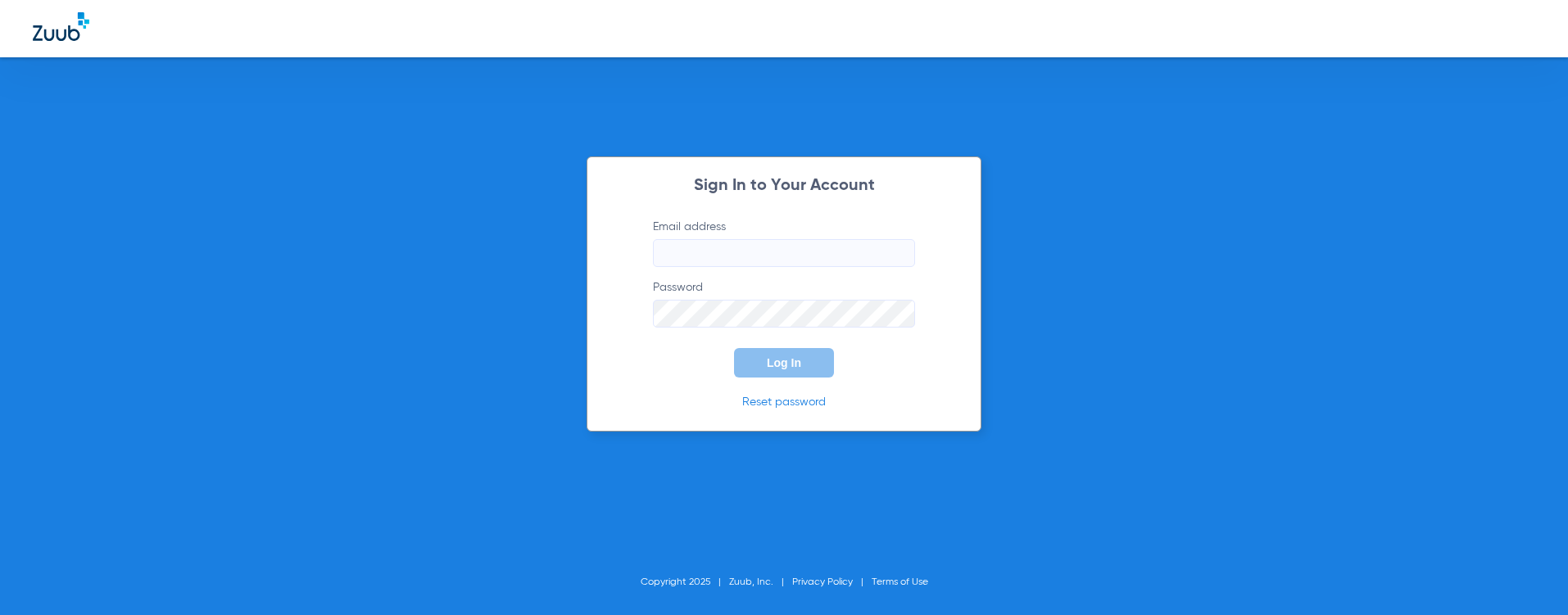 type on "[EMAIL_ADDRESS][DOMAIN_NAME]" 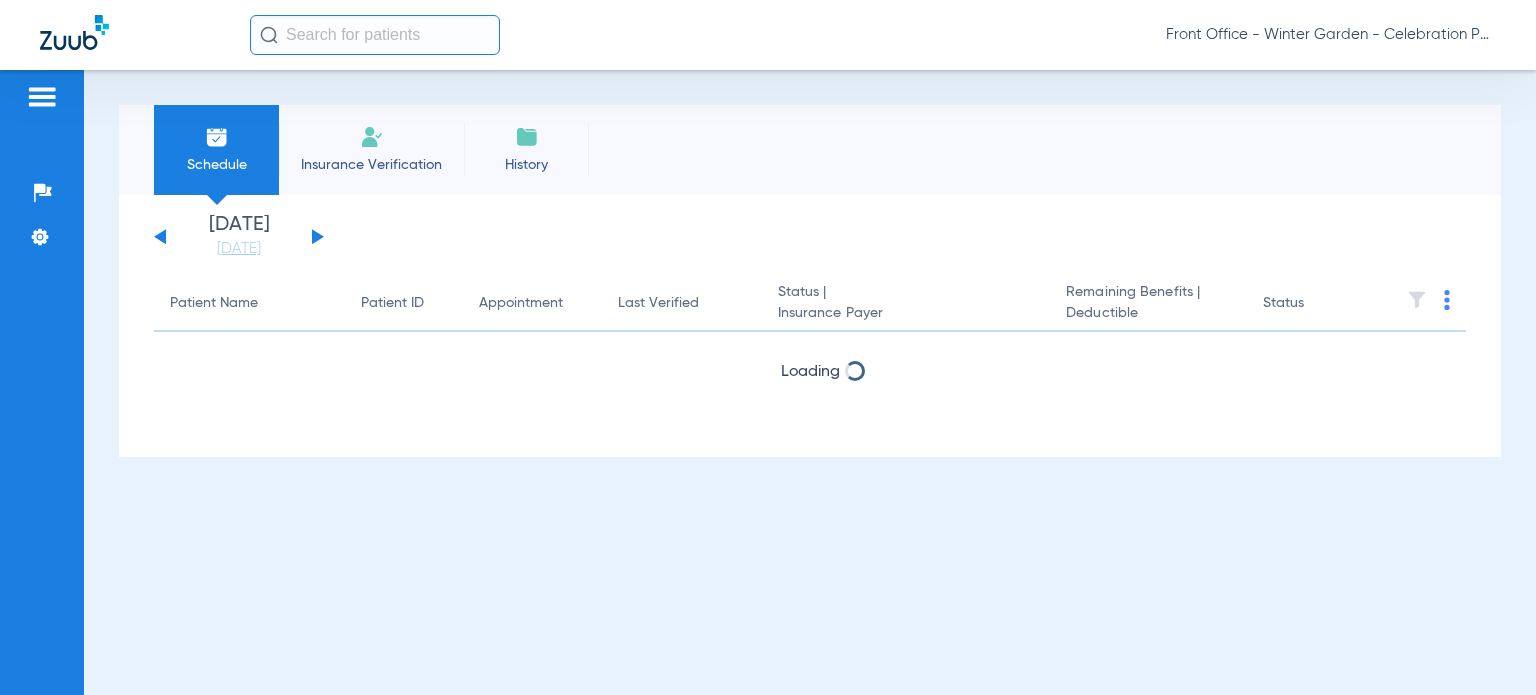 scroll, scrollTop: 0, scrollLeft: 0, axis: both 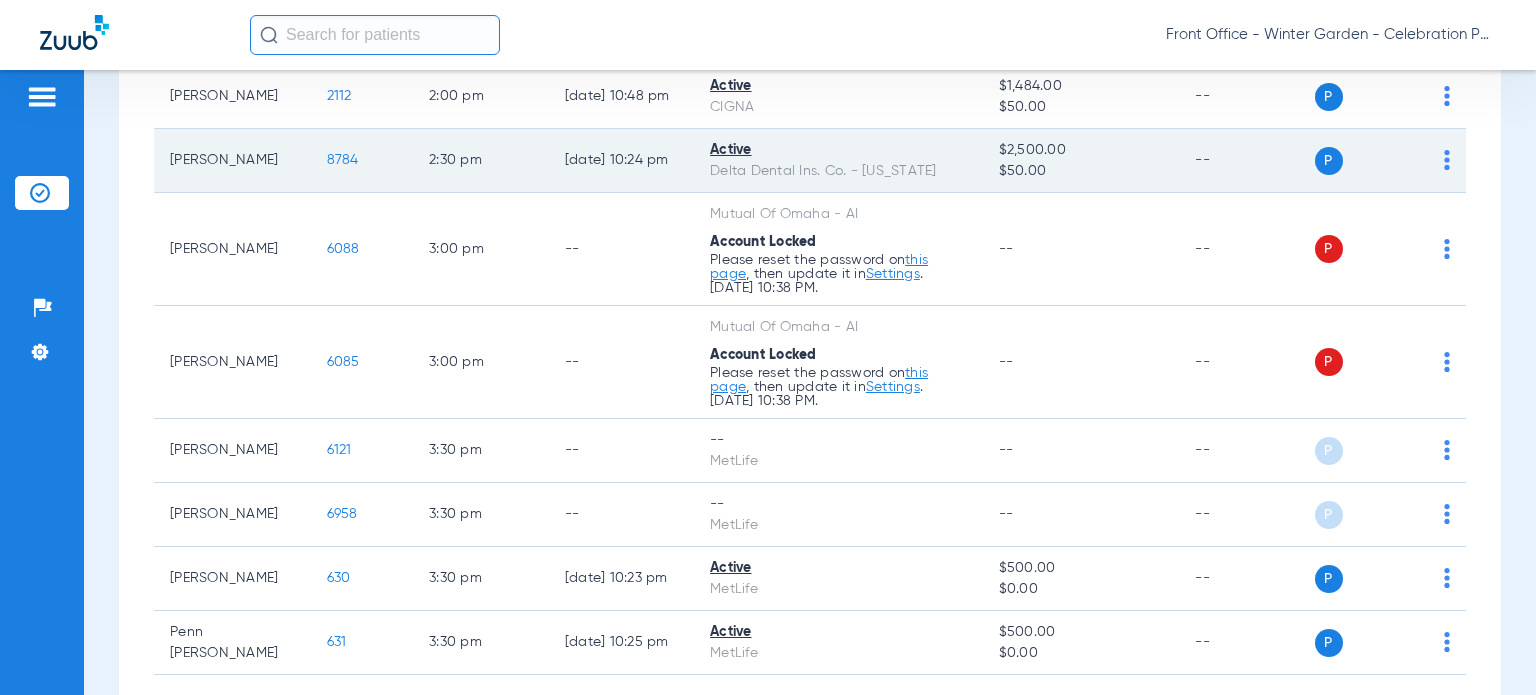 click on "$50.00" 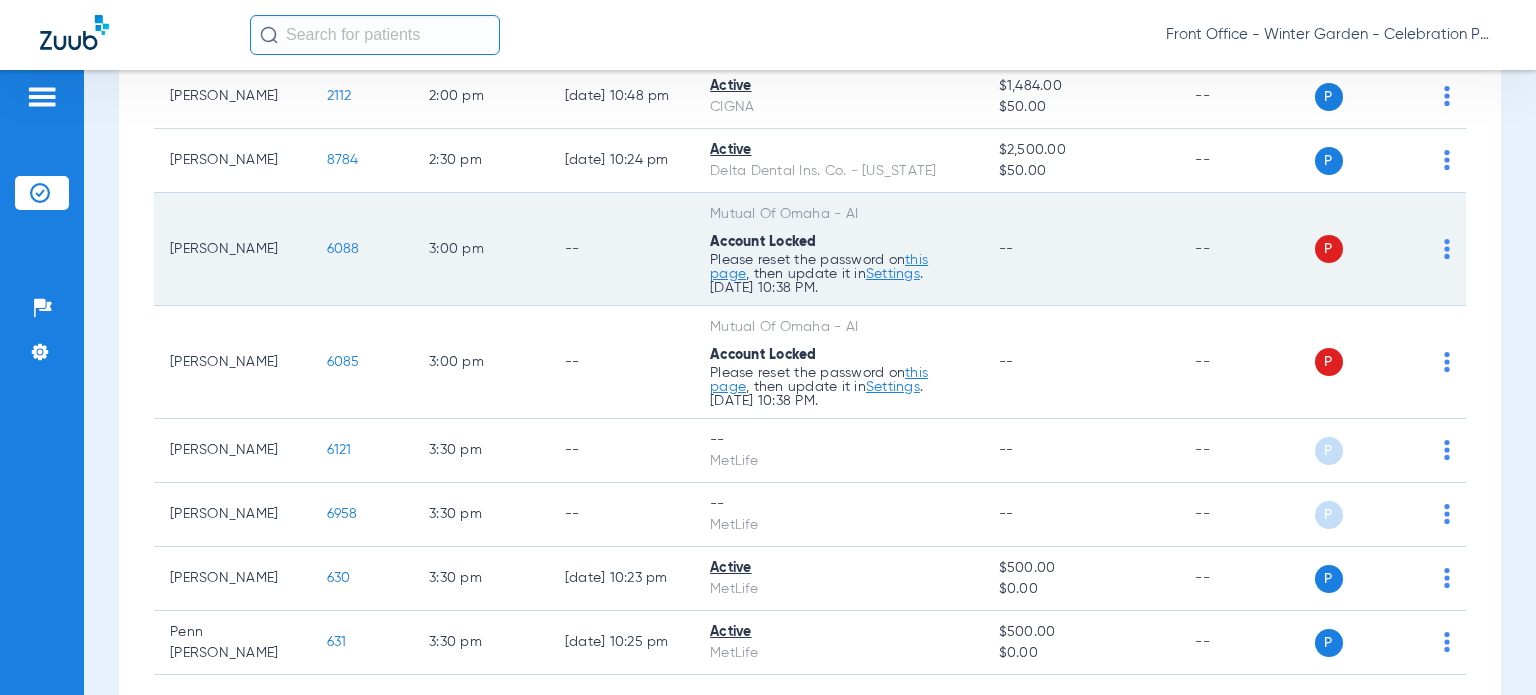 click on "--" 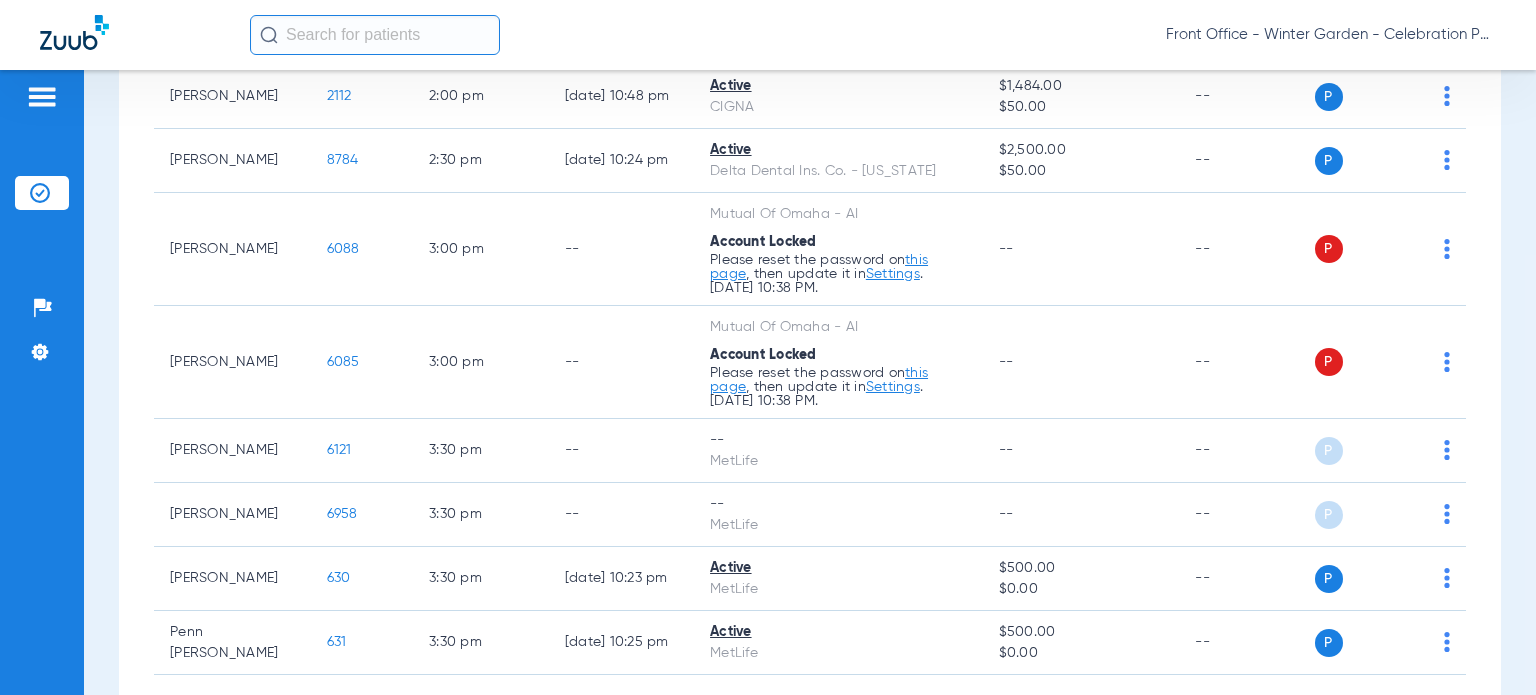 drag, startPoint x: 1494, startPoint y: 0, endPoint x: 1015, endPoint y: 22, distance: 479.50494 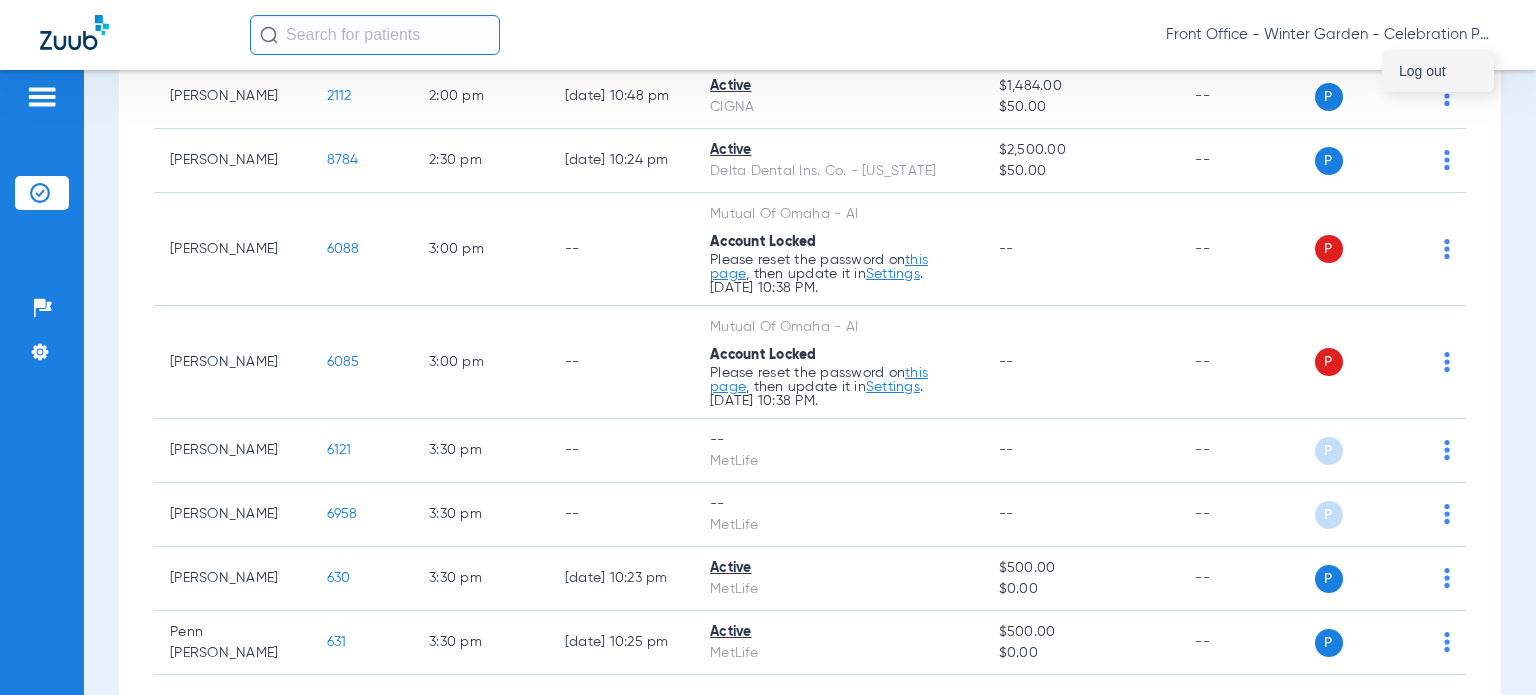 click on "Log out" at bounding box center [1438, 71] 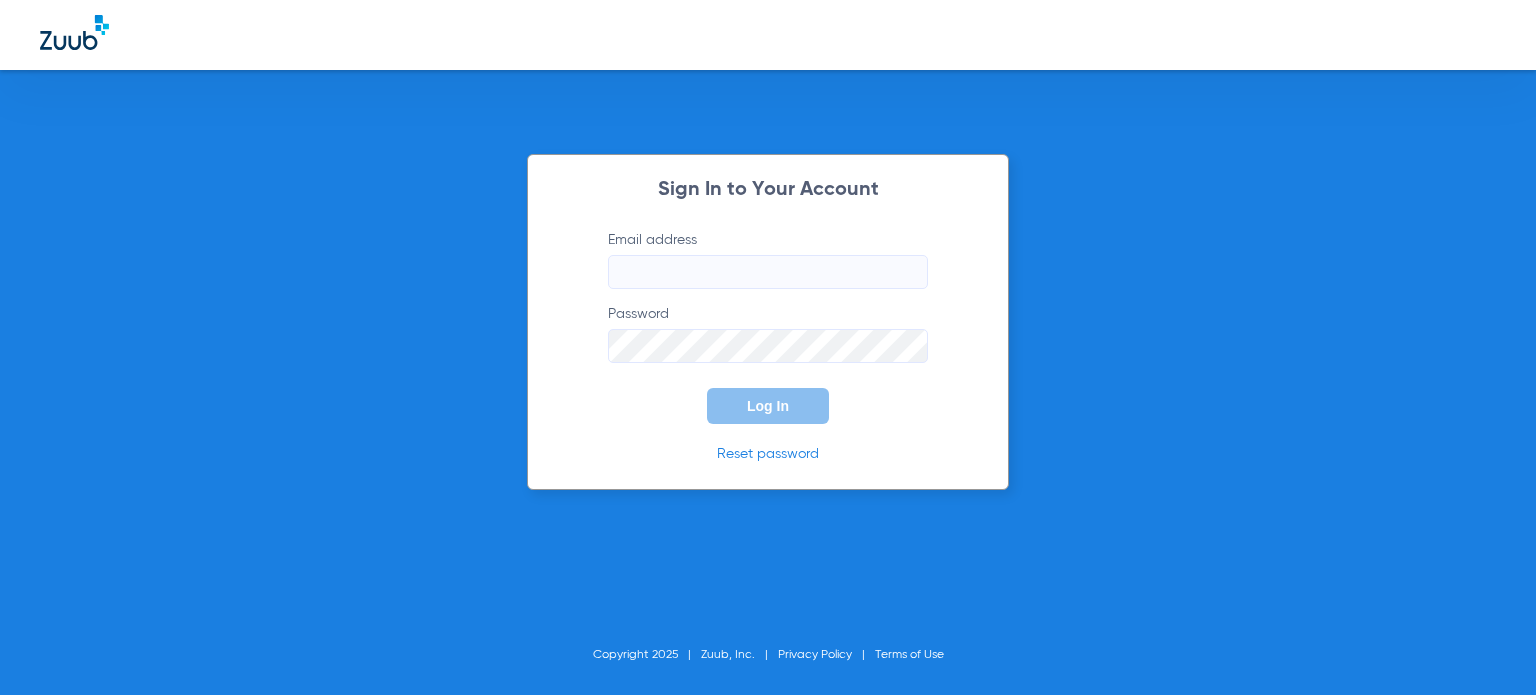 type on "[EMAIL_ADDRESS][DOMAIN_NAME]" 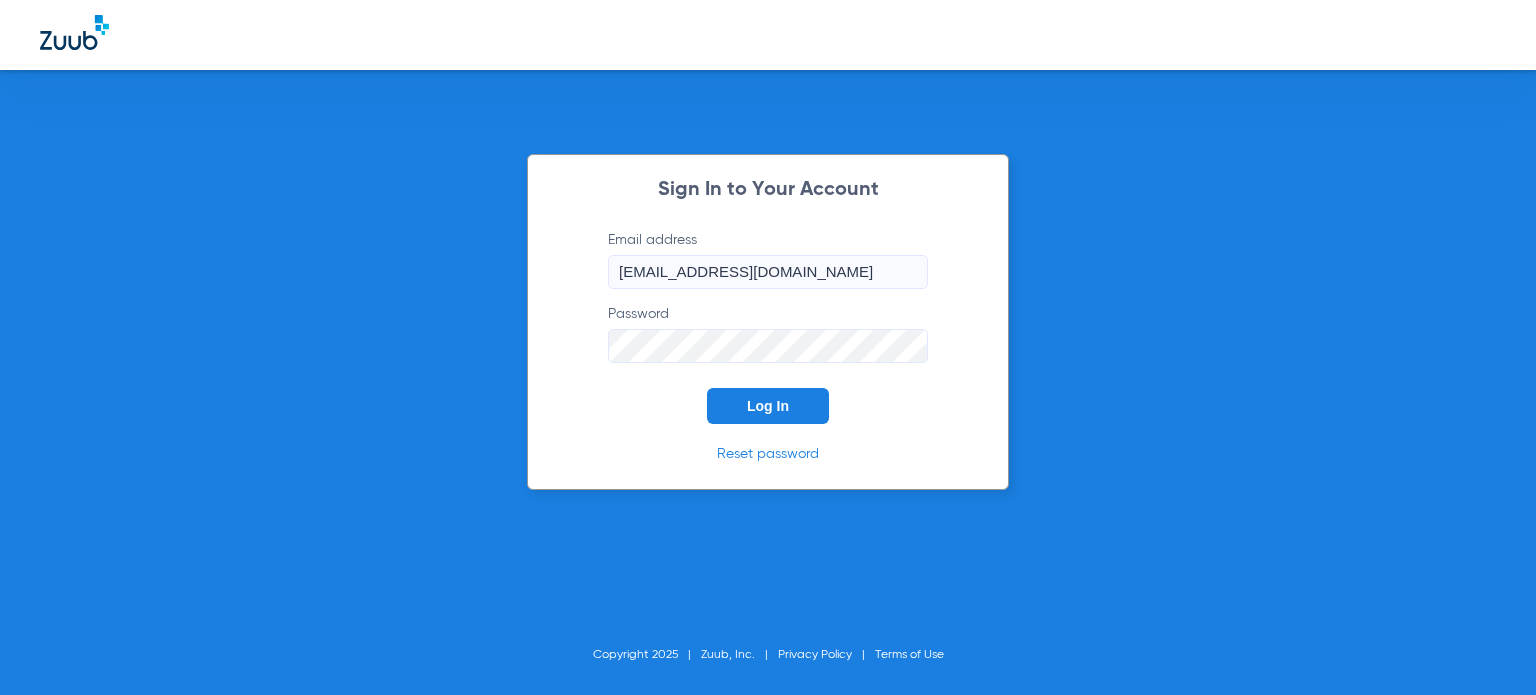 click on "Log In" 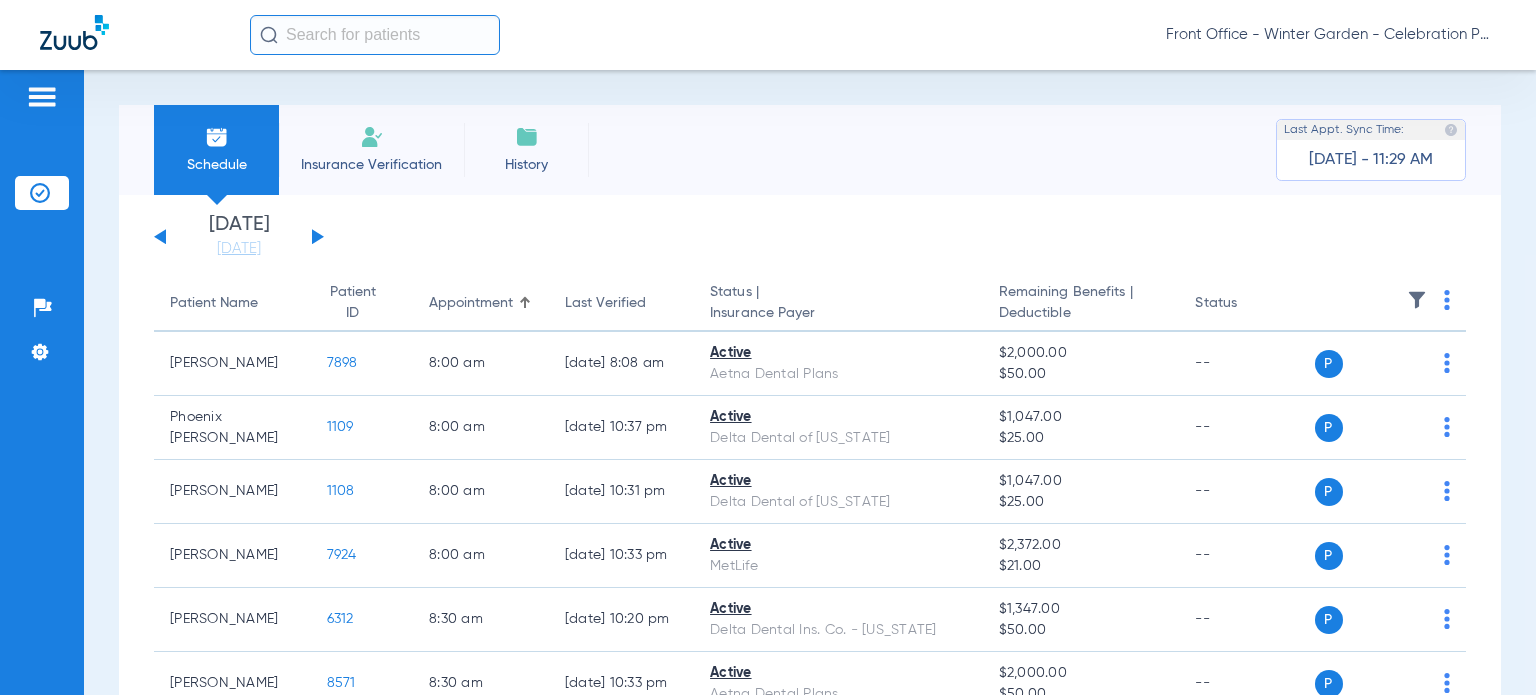 scroll, scrollTop: 400, scrollLeft: 0, axis: vertical 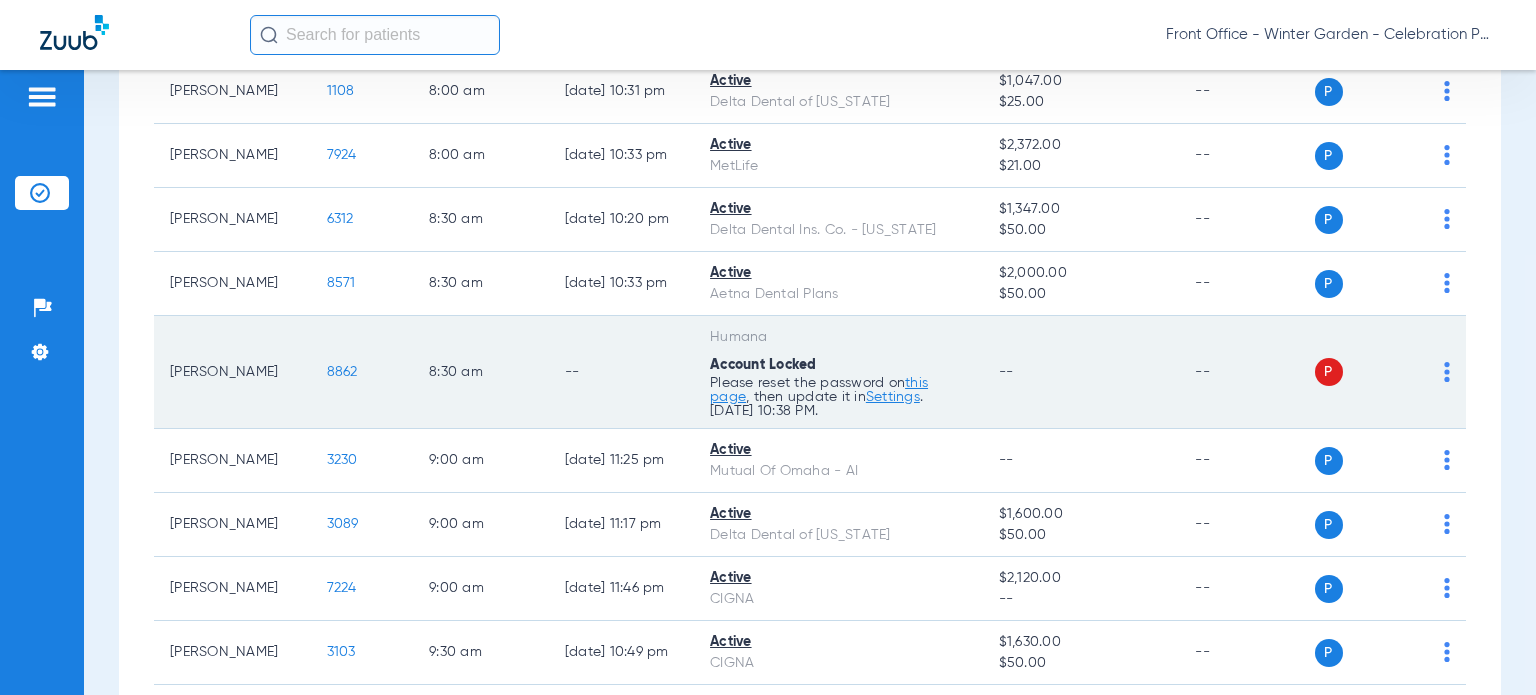 click 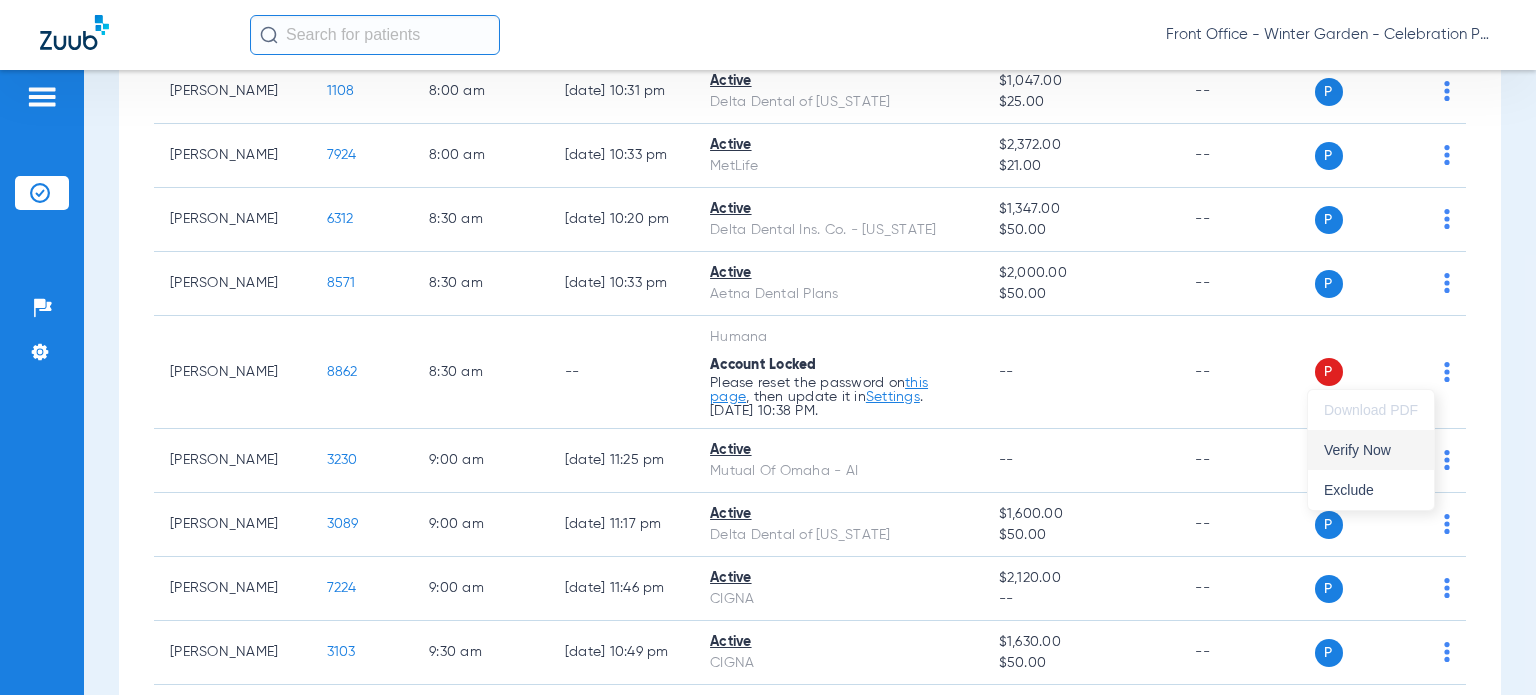 click on "Verify Now" at bounding box center (1371, 450) 